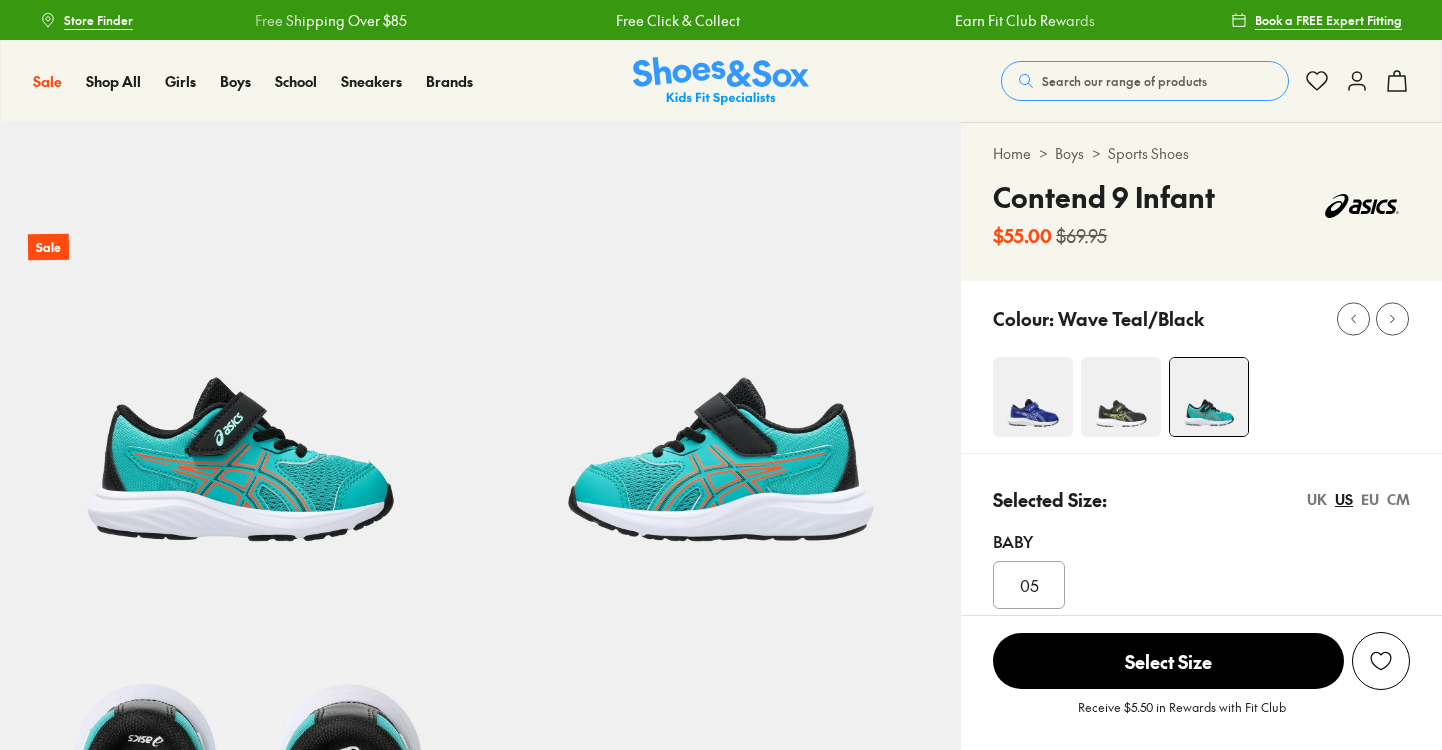 select on "*" 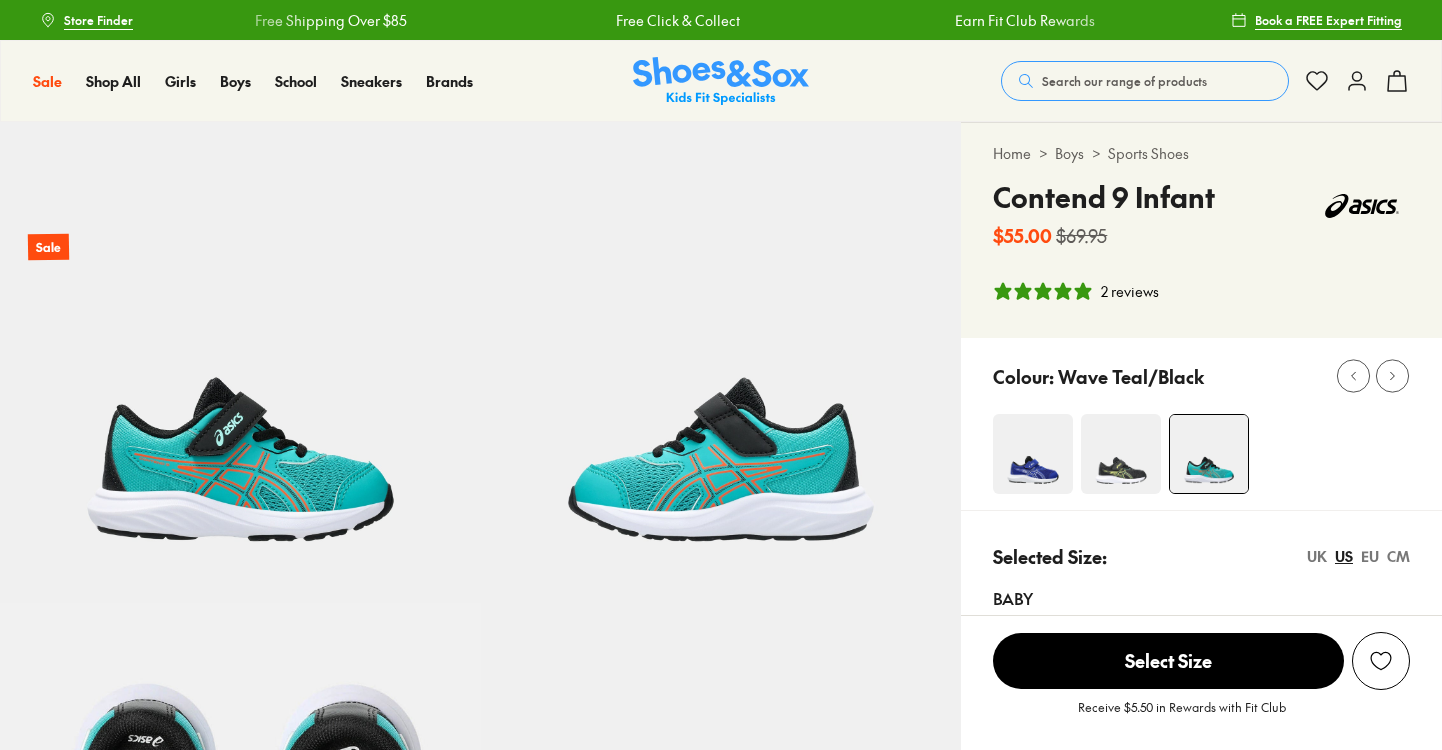 scroll, scrollTop: 0, scrollLeft: 0, axis: both 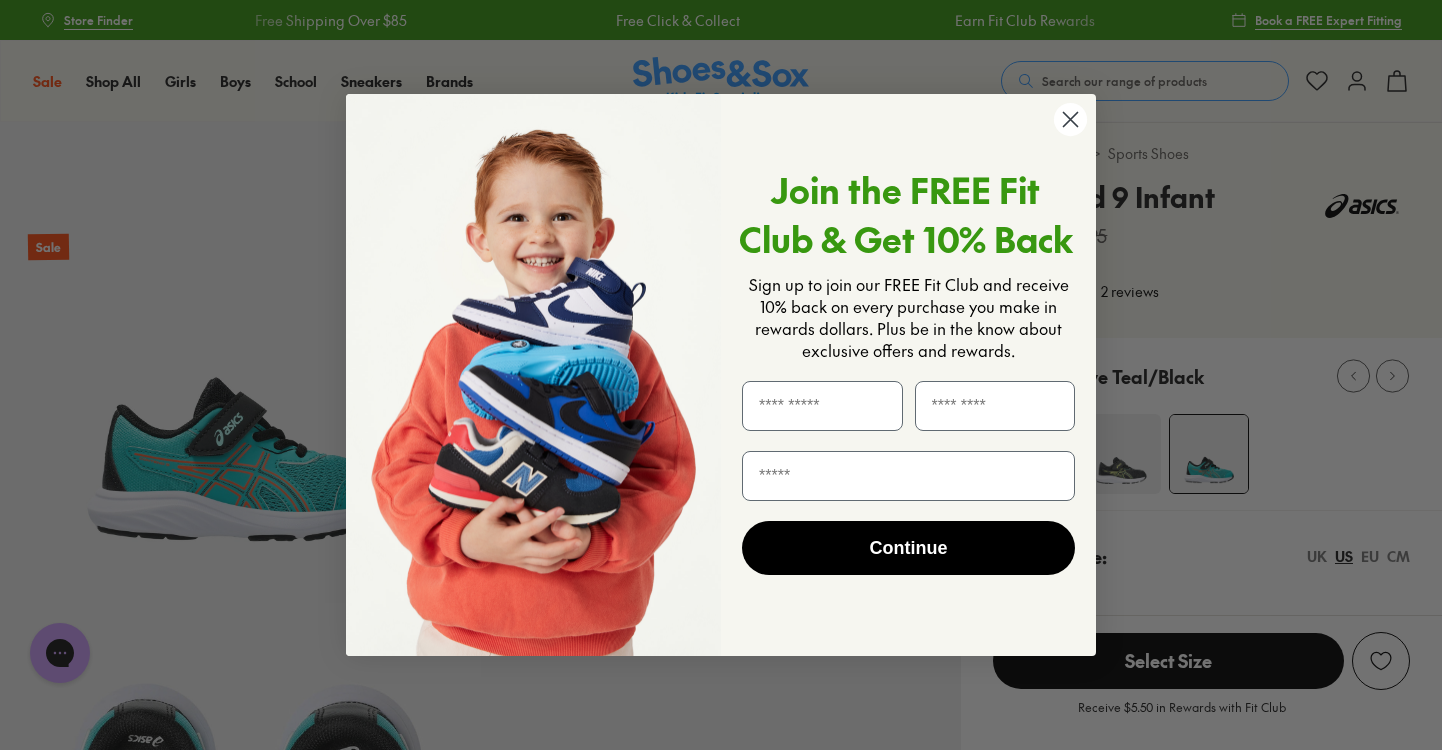 click 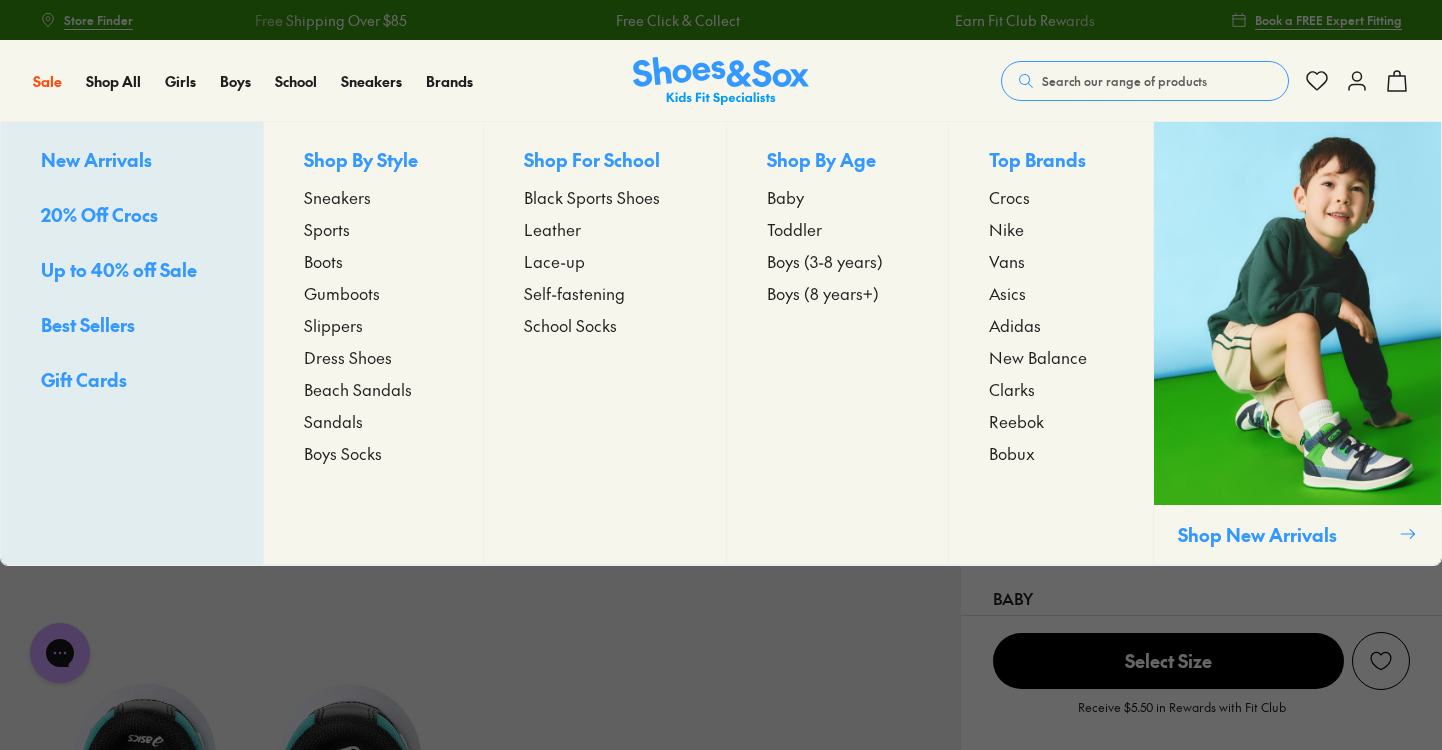 click on "Up to 40% off Sale" at bounding box center (119, 269) 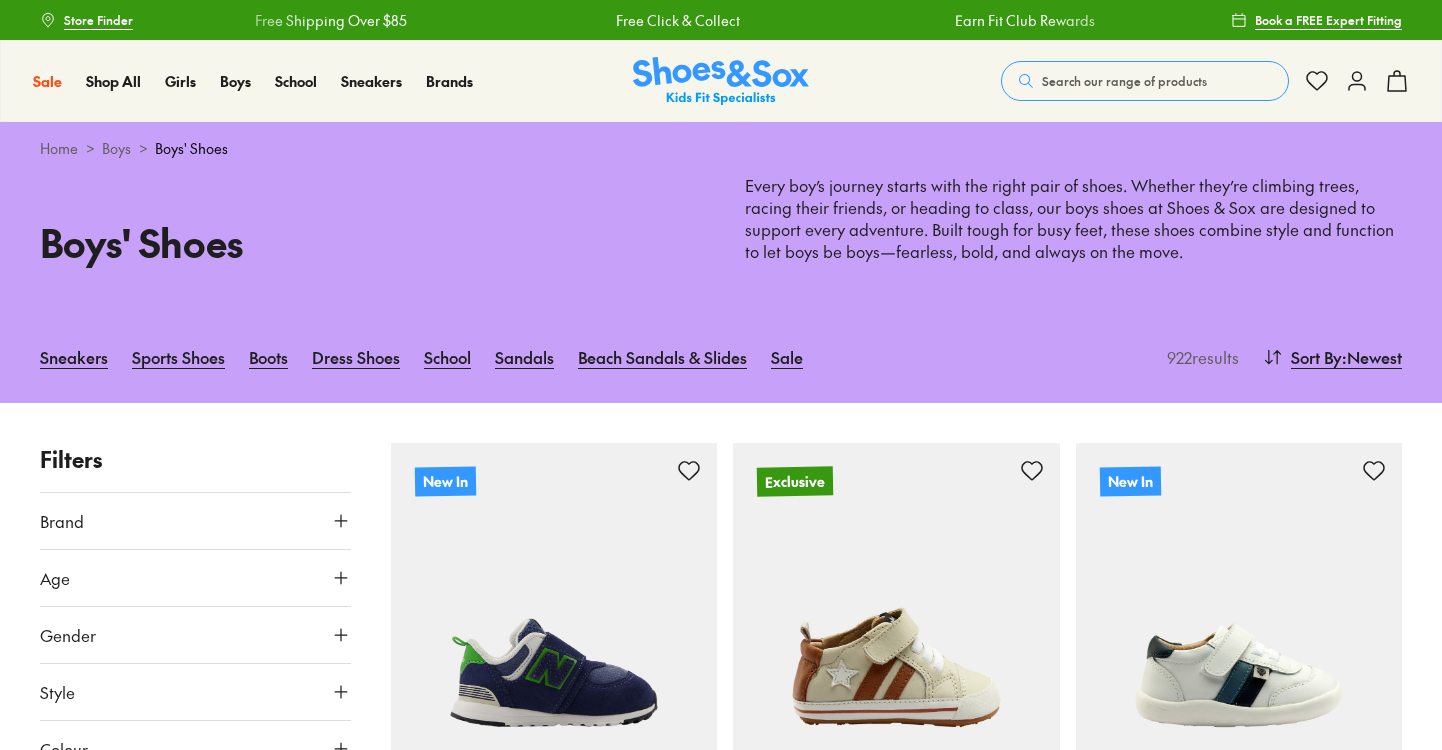 scroll, scrollTop: 0, scrollLeft: 0, axis: both 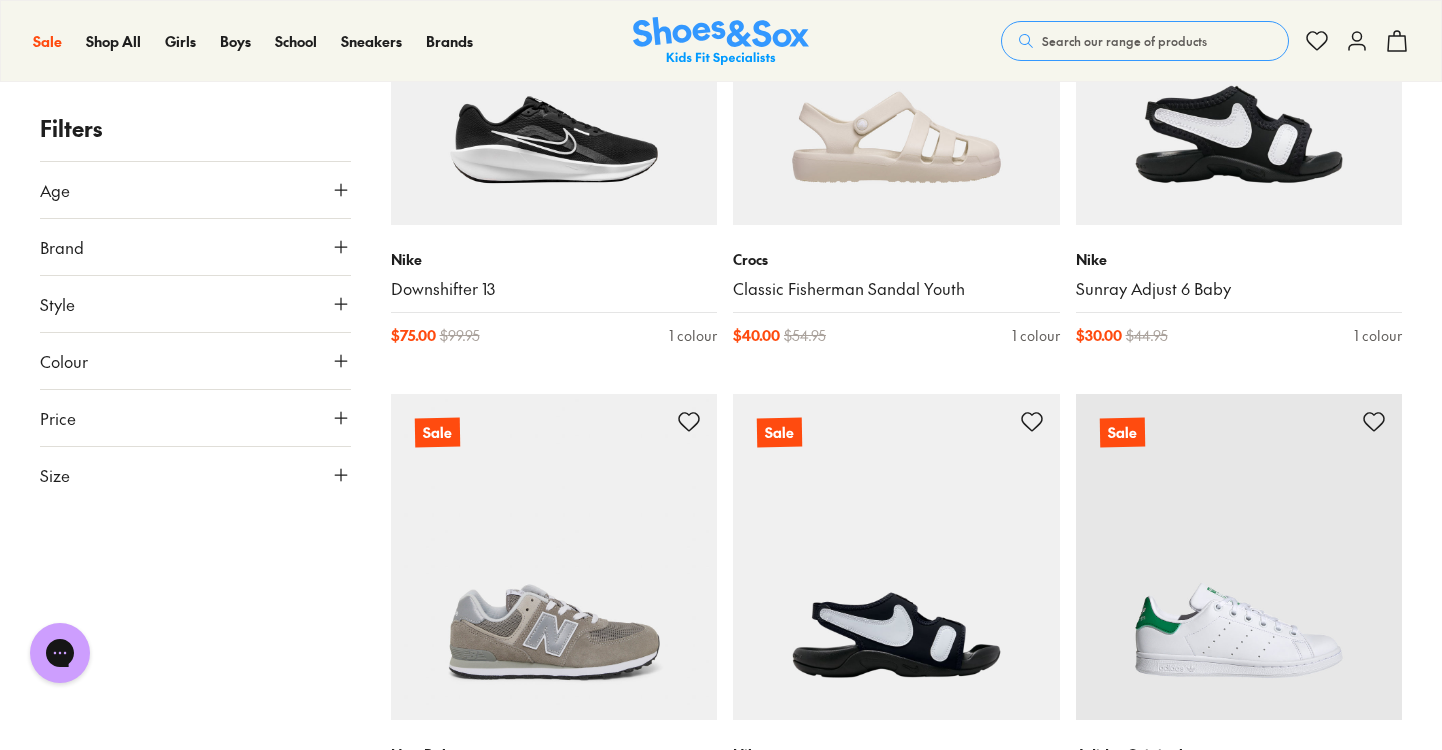 click 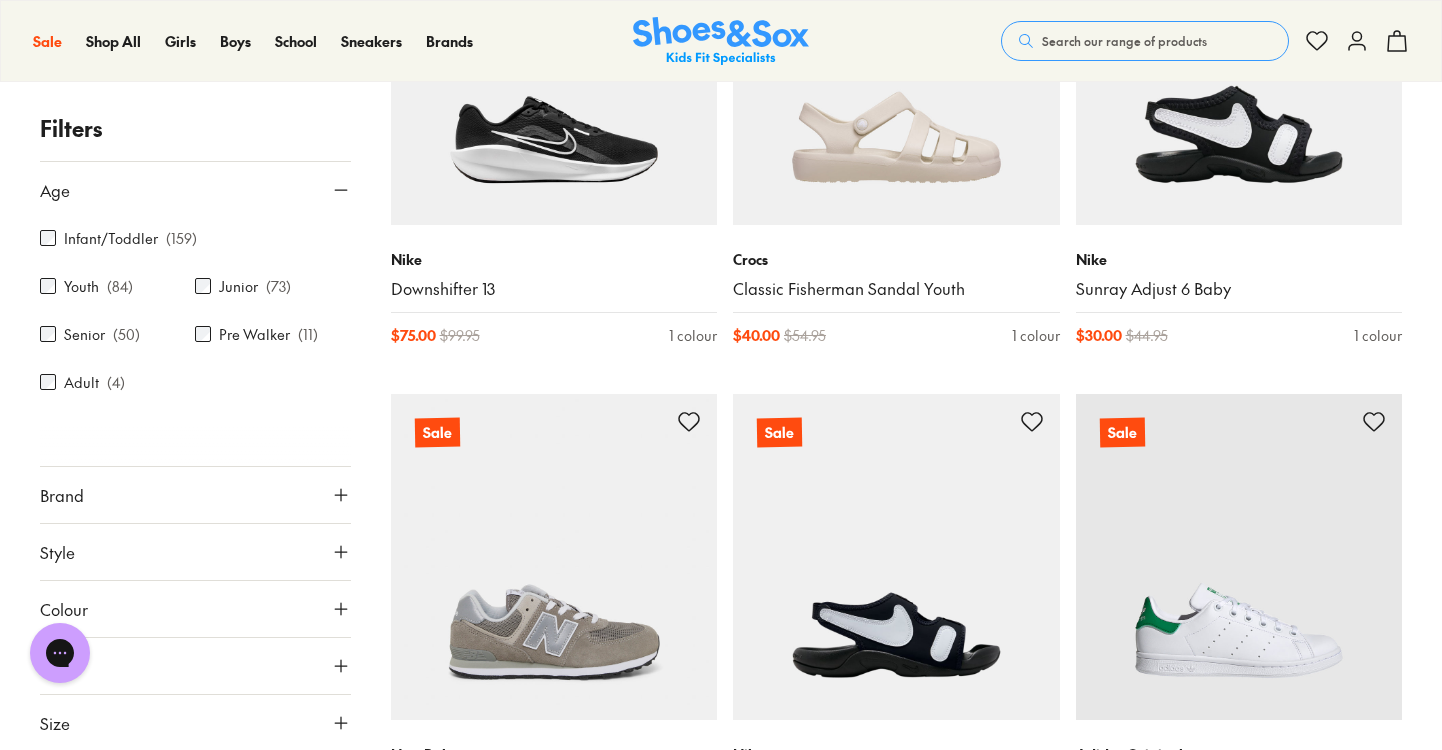 click 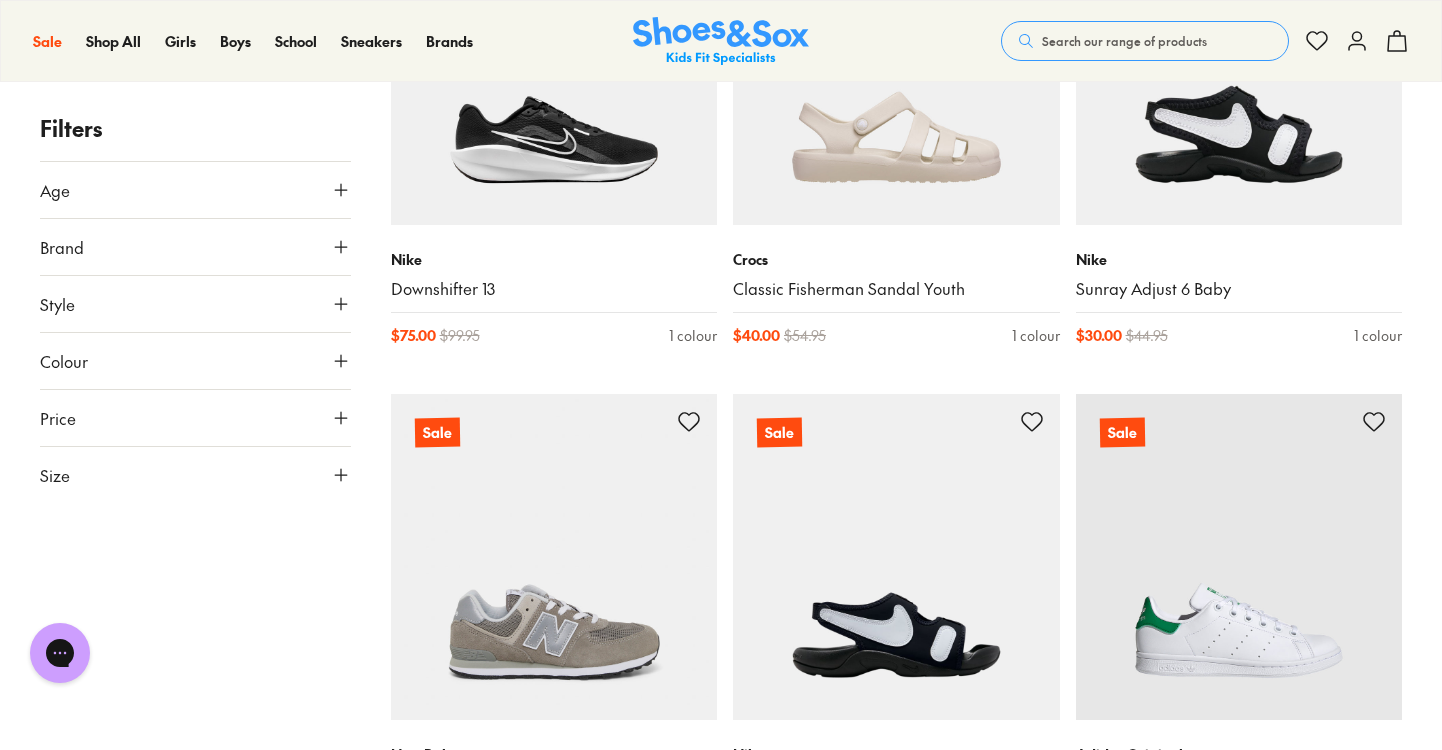 click 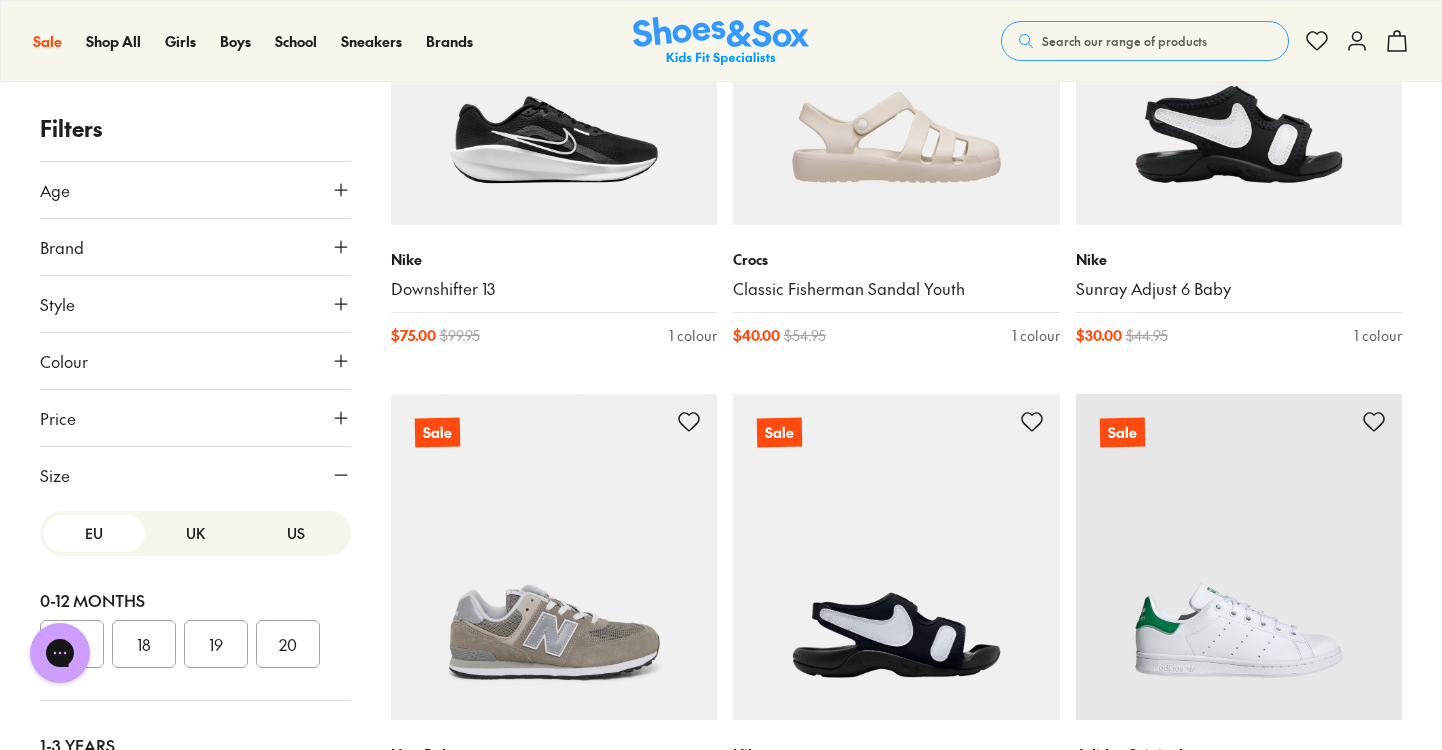 scroll, scrollTop: 137, scrollLeft: 0, axis: vertical 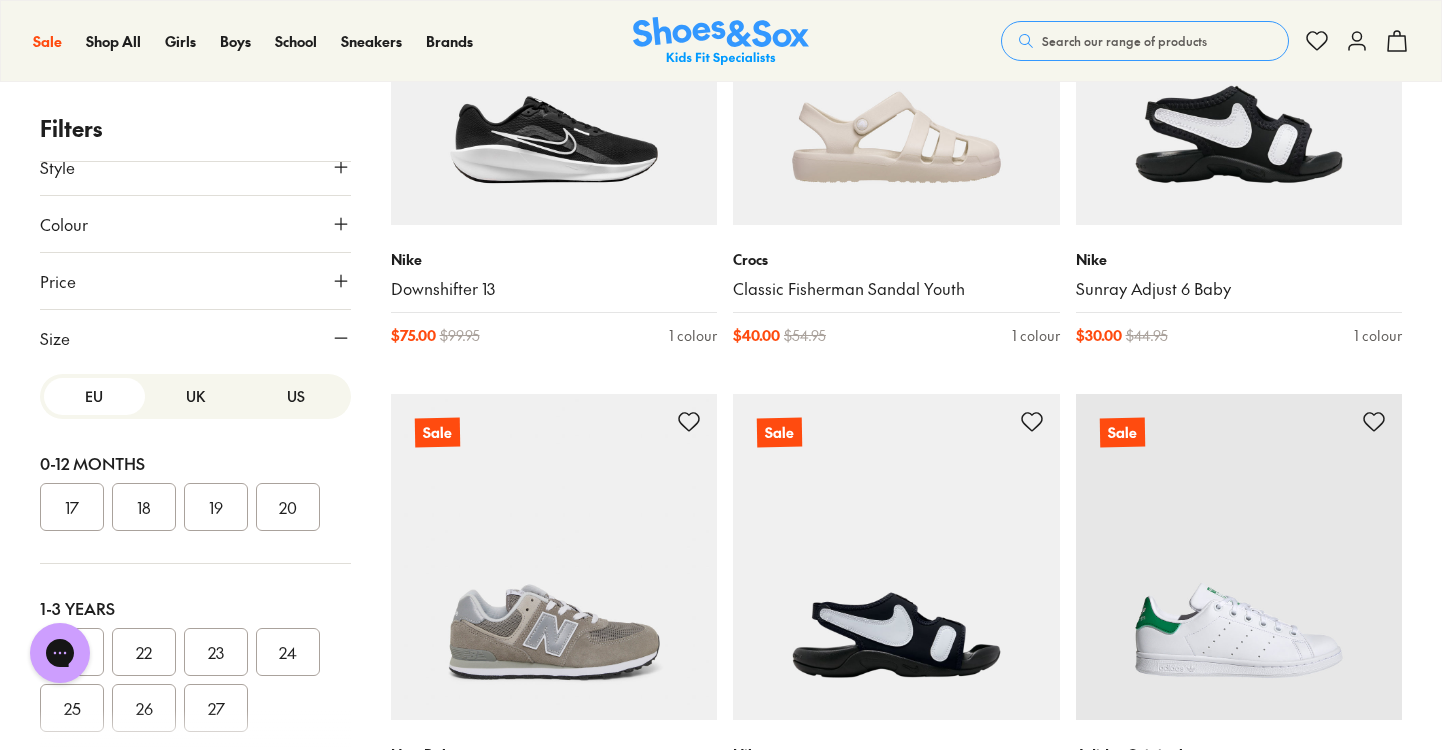 click on "UK" at bounding box center (195, 396) 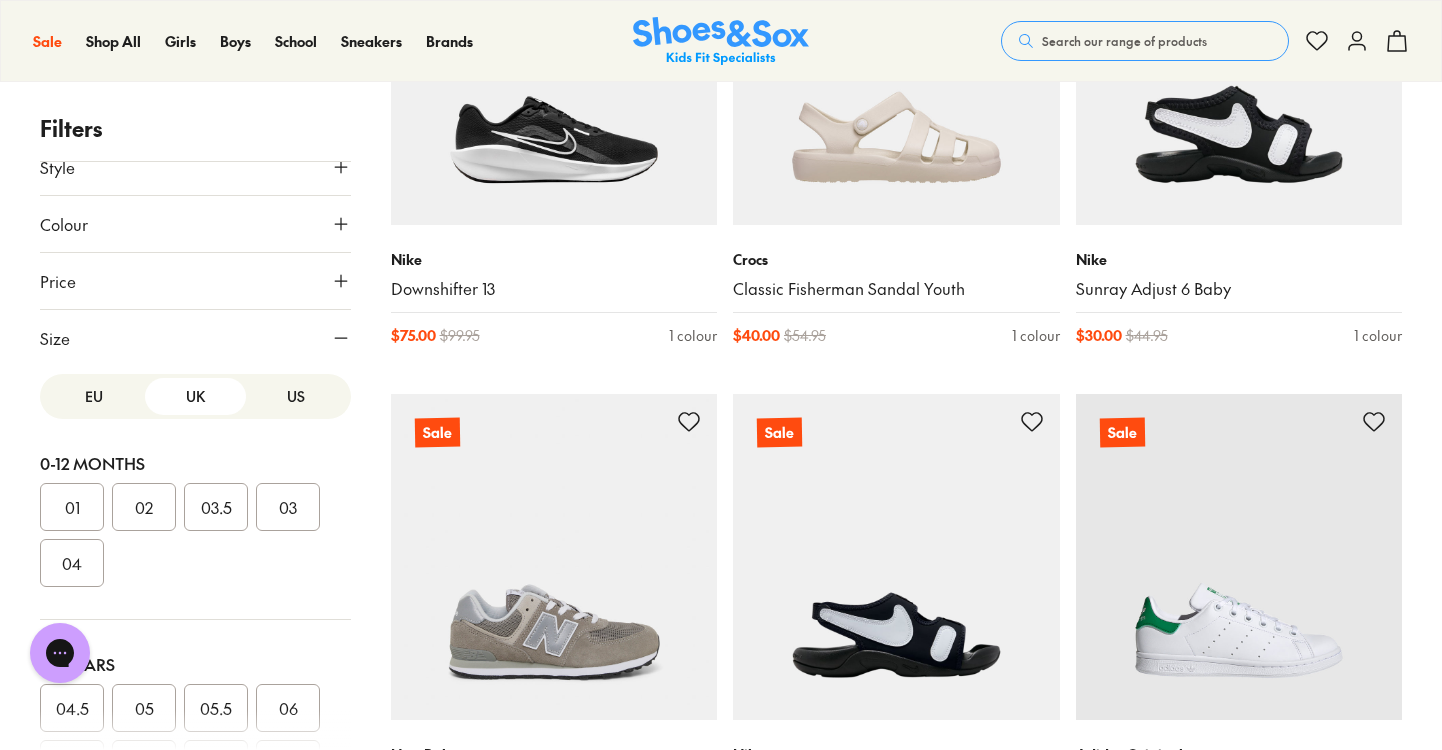 click on "US" at bounding box center [296, 396] 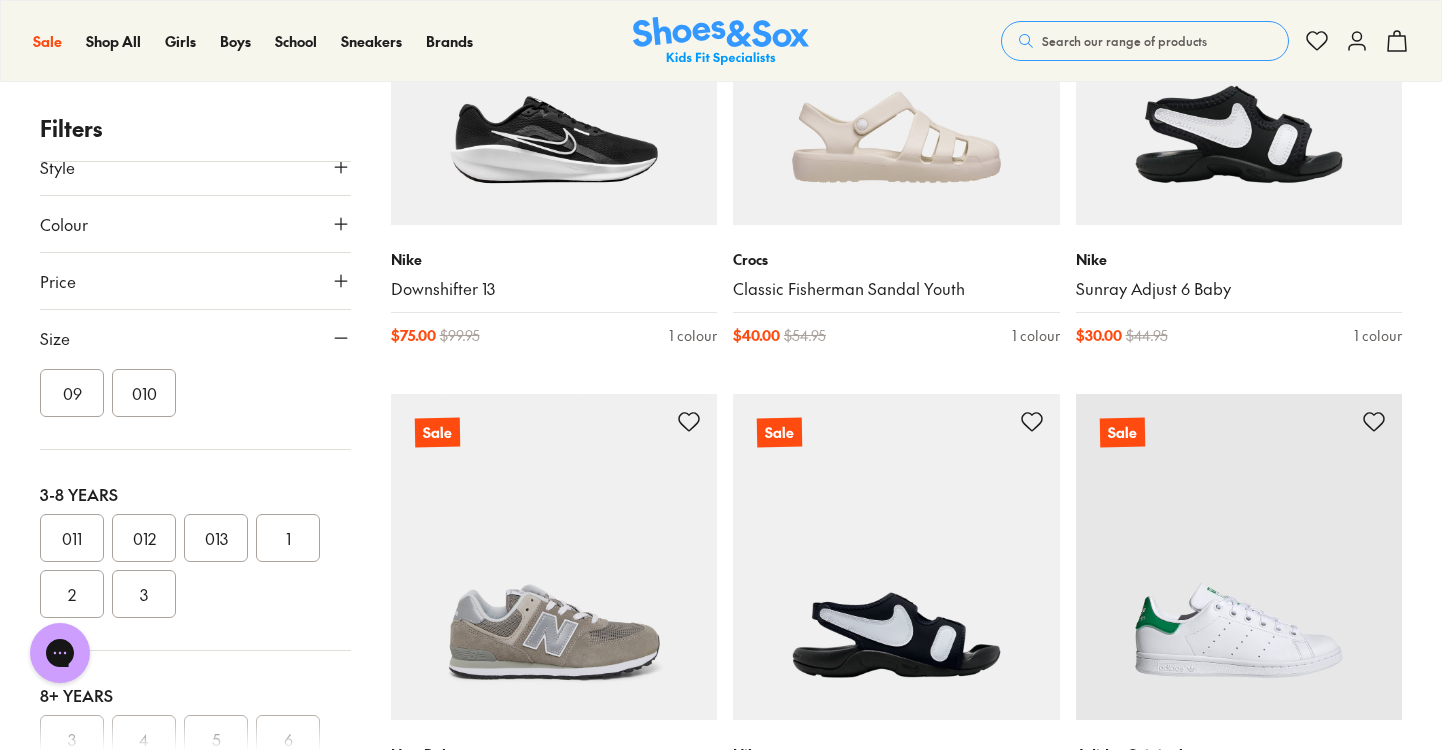 scroll, scrollTop: 340, scrollLeft: 0, axis: vertical 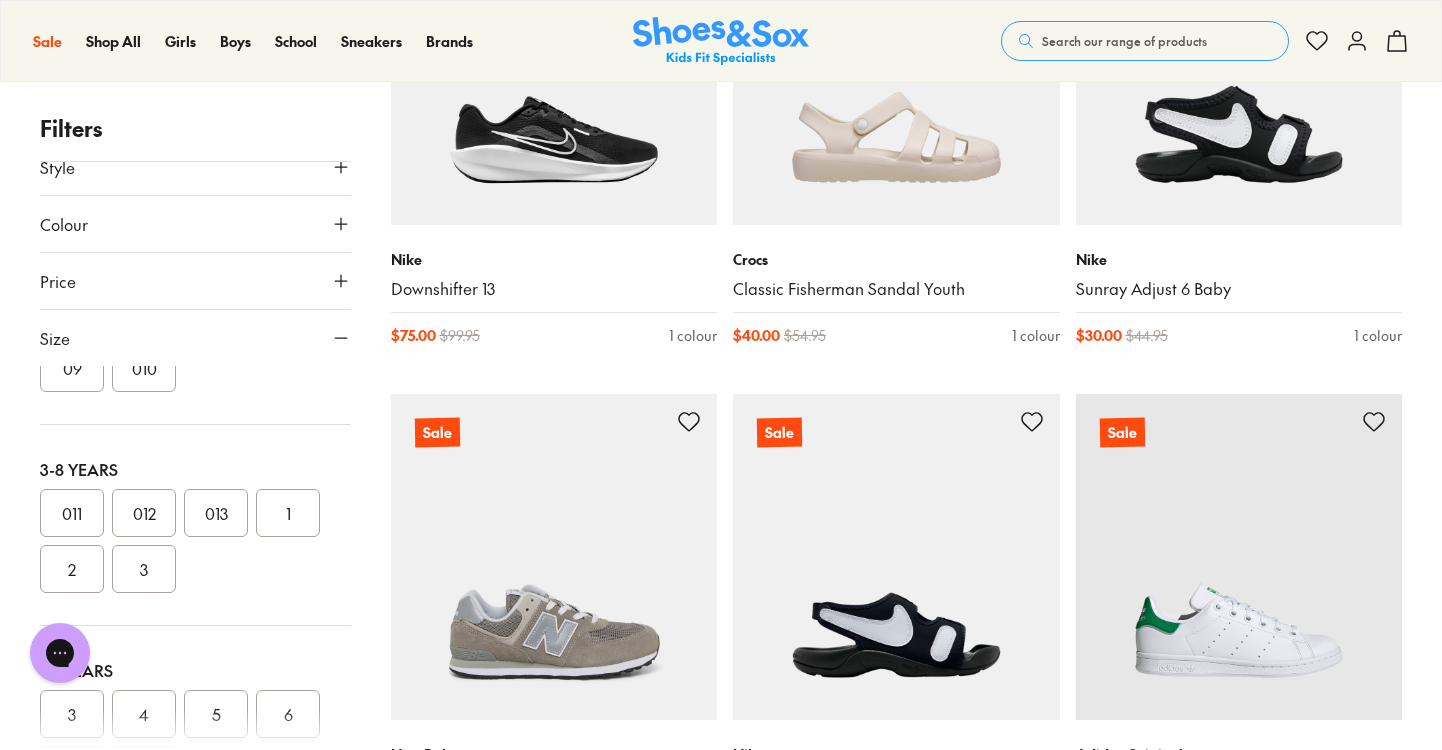 click on "011" at bounding box center (72, 513) 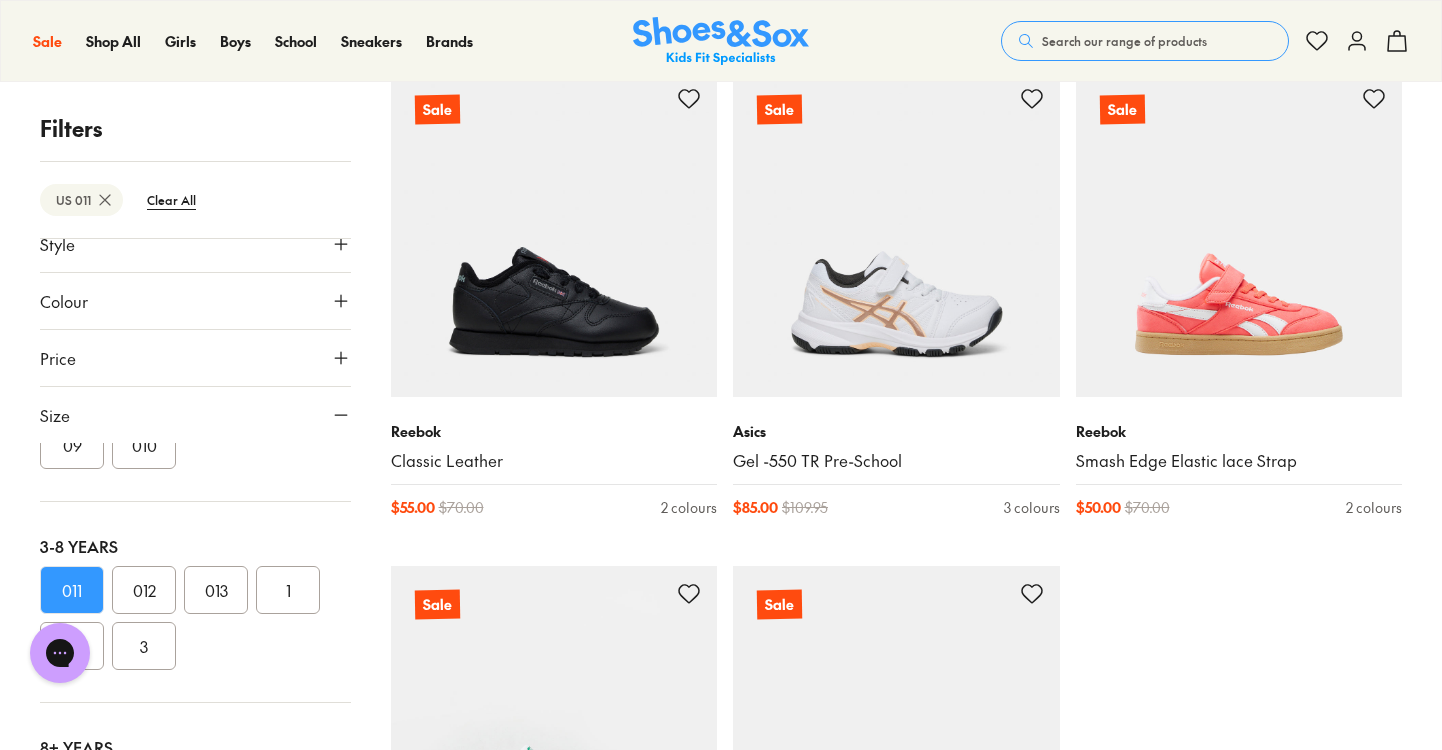 scroll, scrollTop: 4815, scrollLeft: 0, axis: vertical 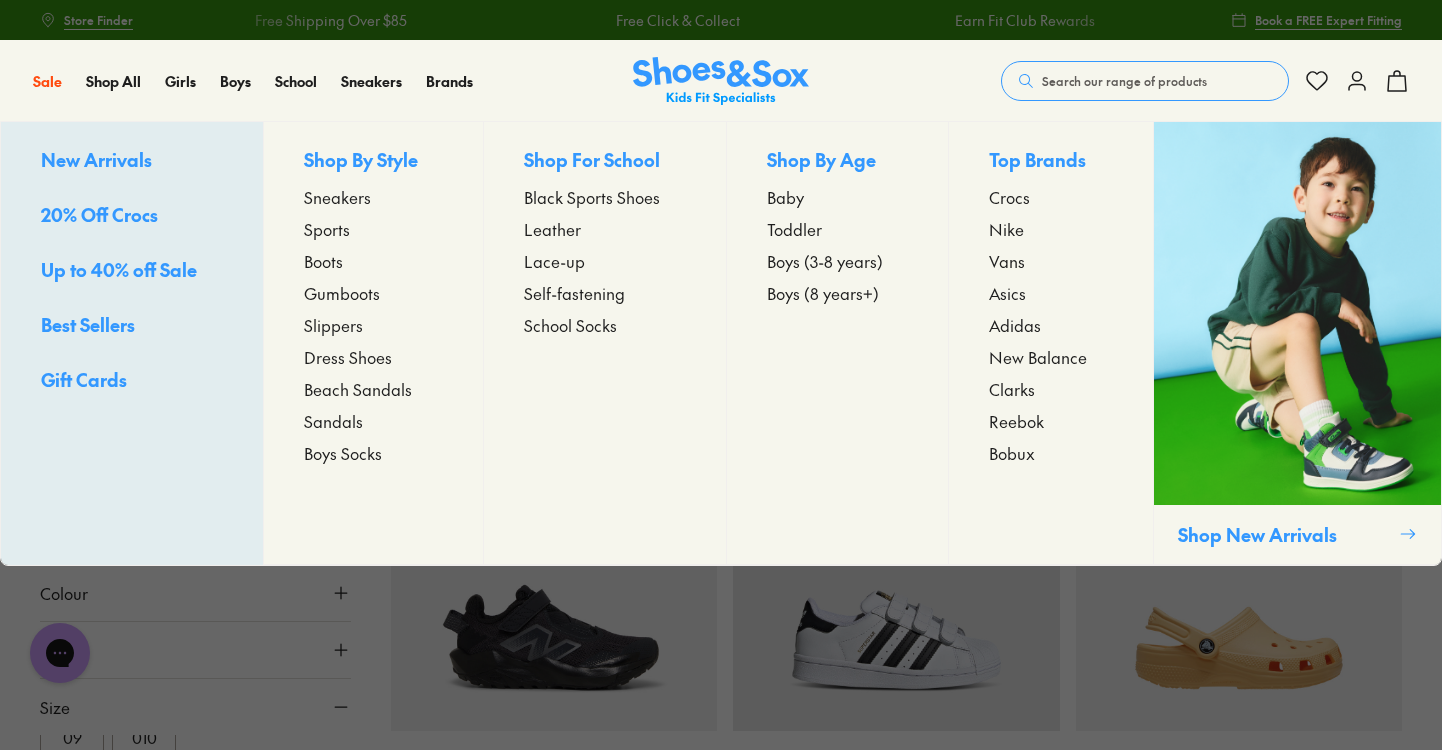 click on "Sports" at bounding box center [327, 229] 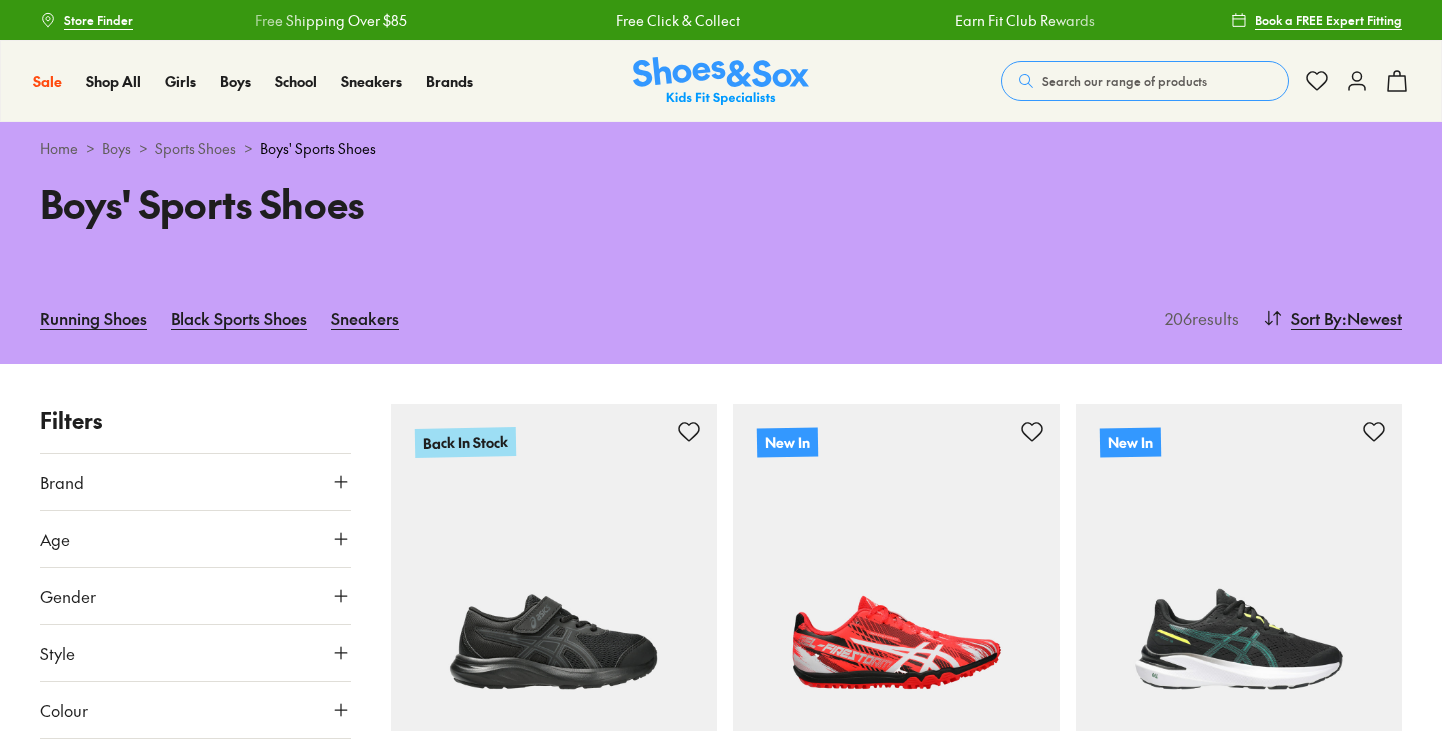scroll, scrollTop: 226, scrollLeft: 0, axis: vertical 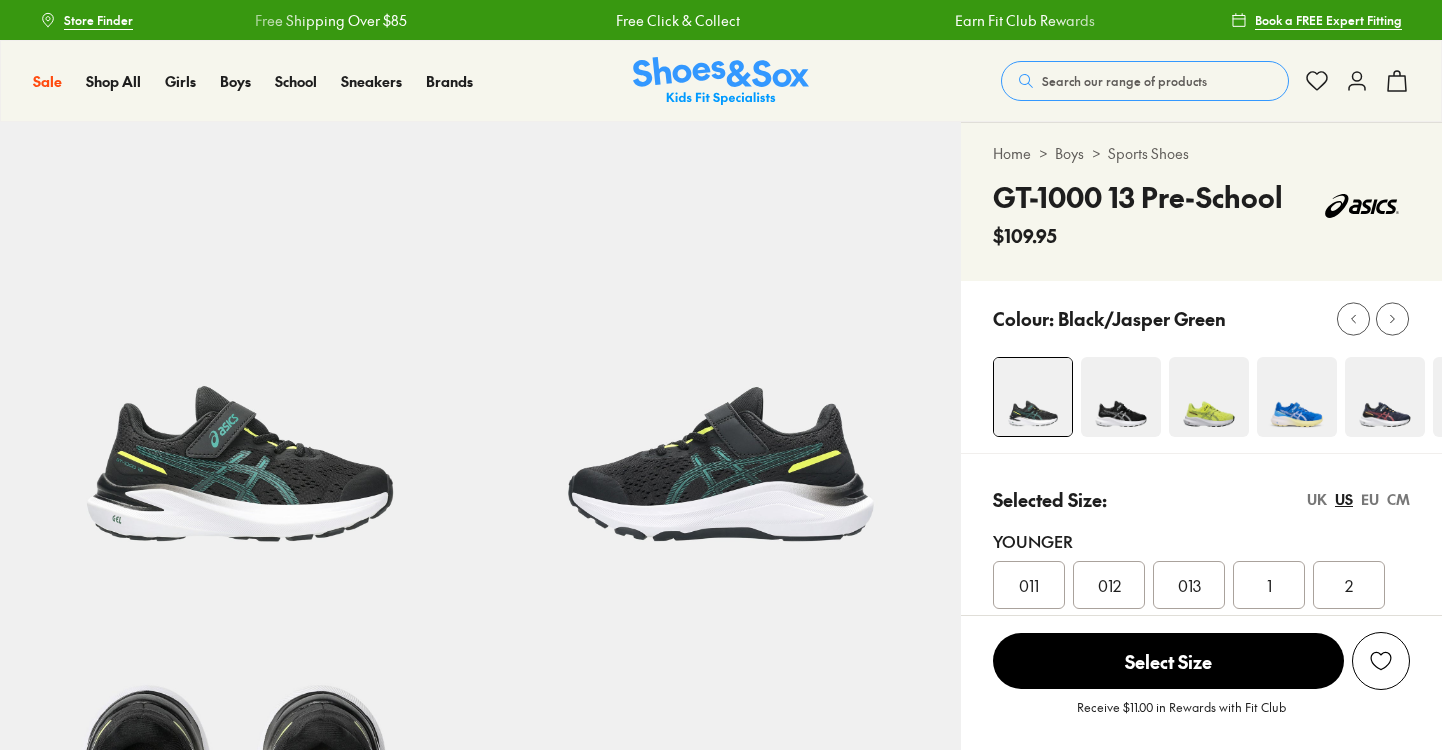select on "*" 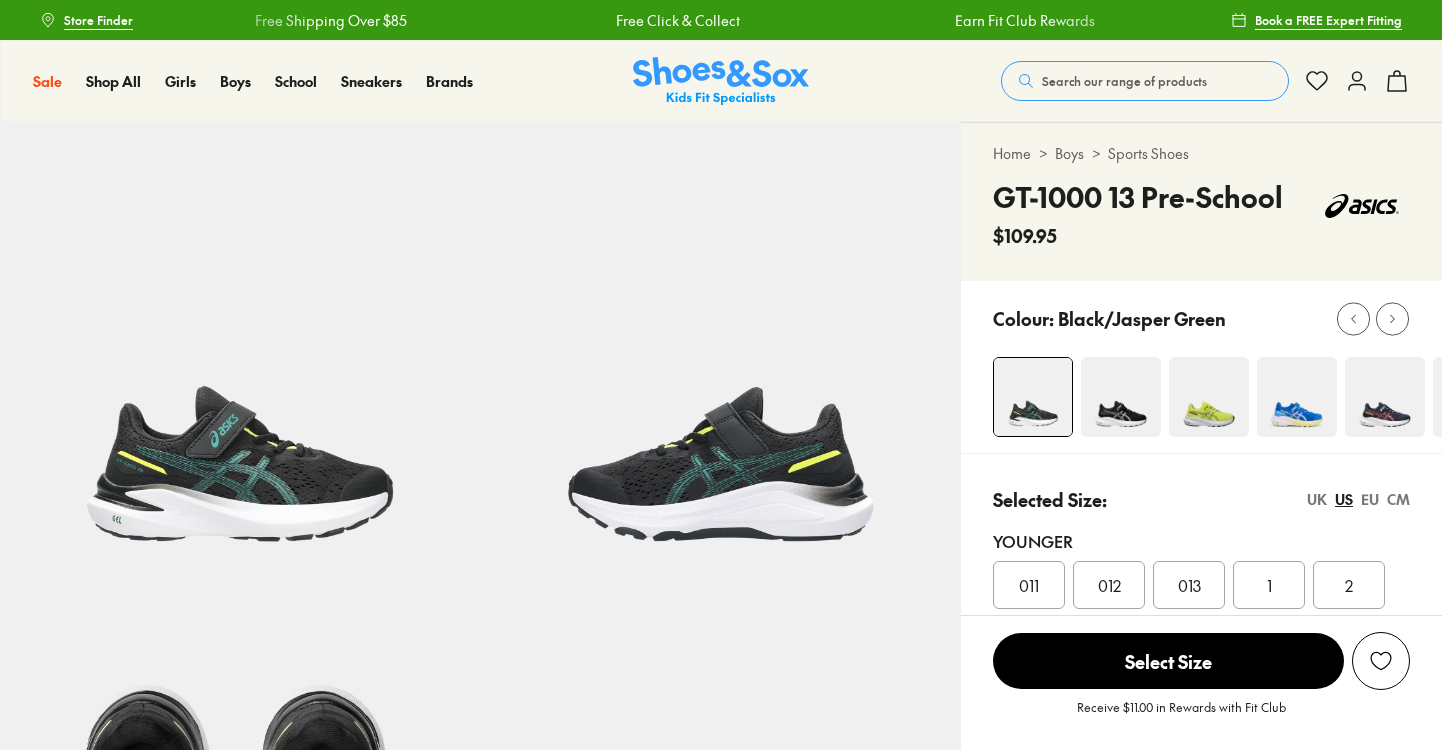 scroll, scrollTop: 0, scrollLeft: 0, axis: both 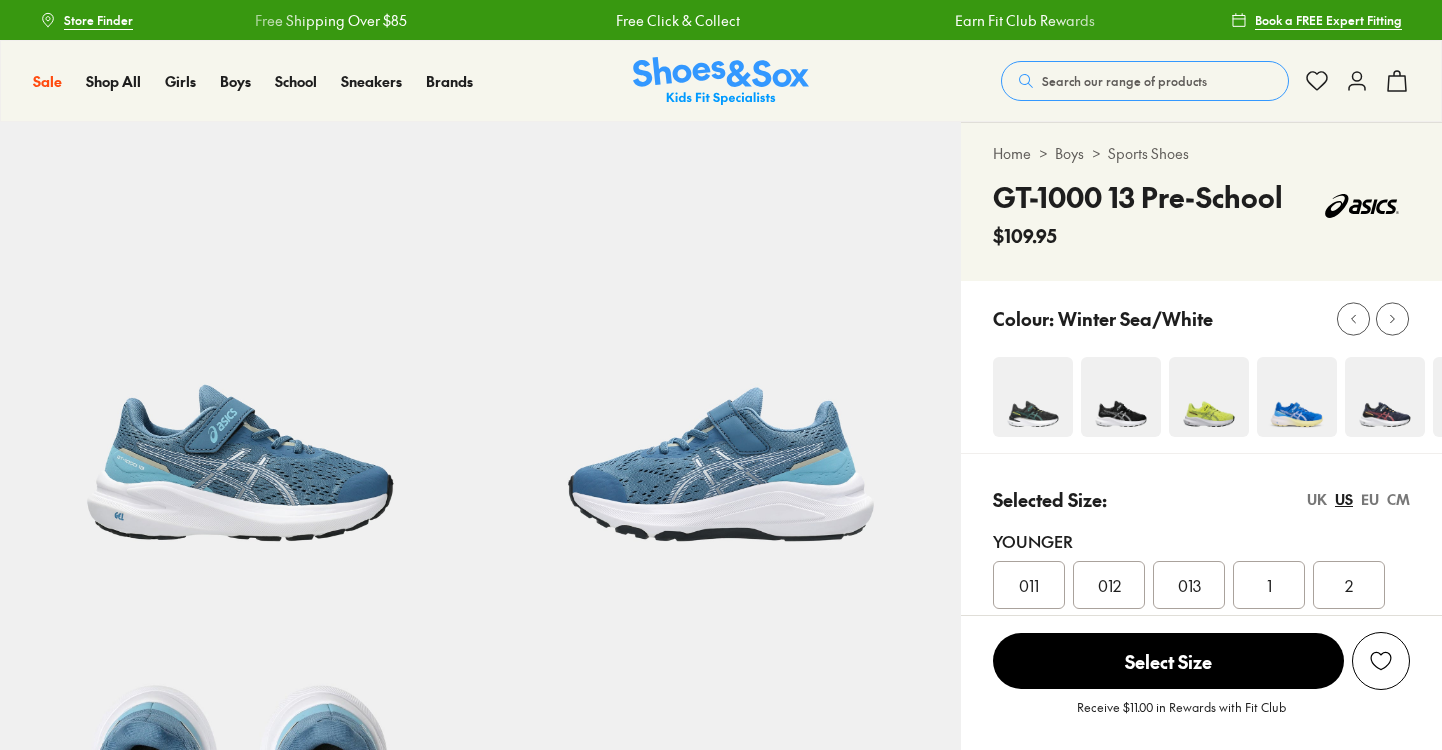 select on "*" 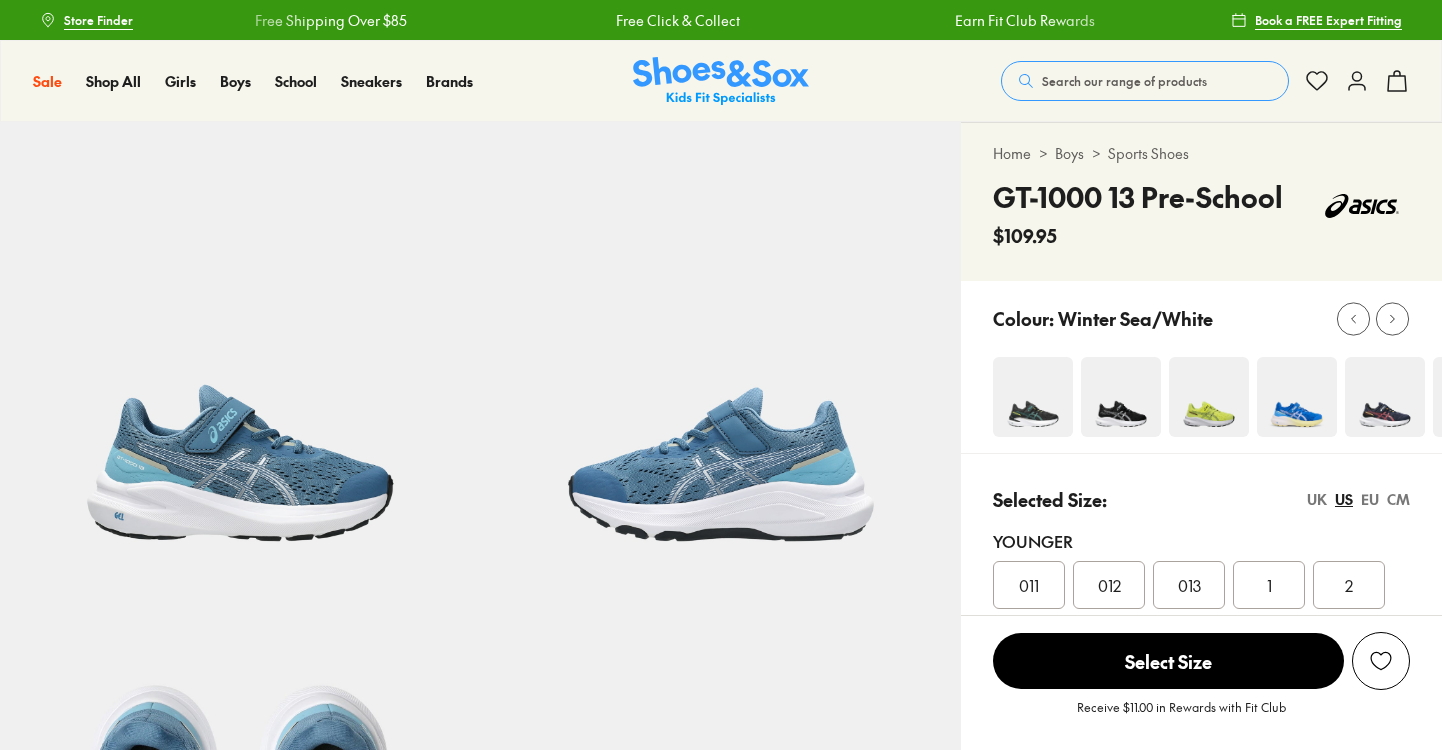 scroll, scrollTop: 0, scrollLeft: 0, axis: both 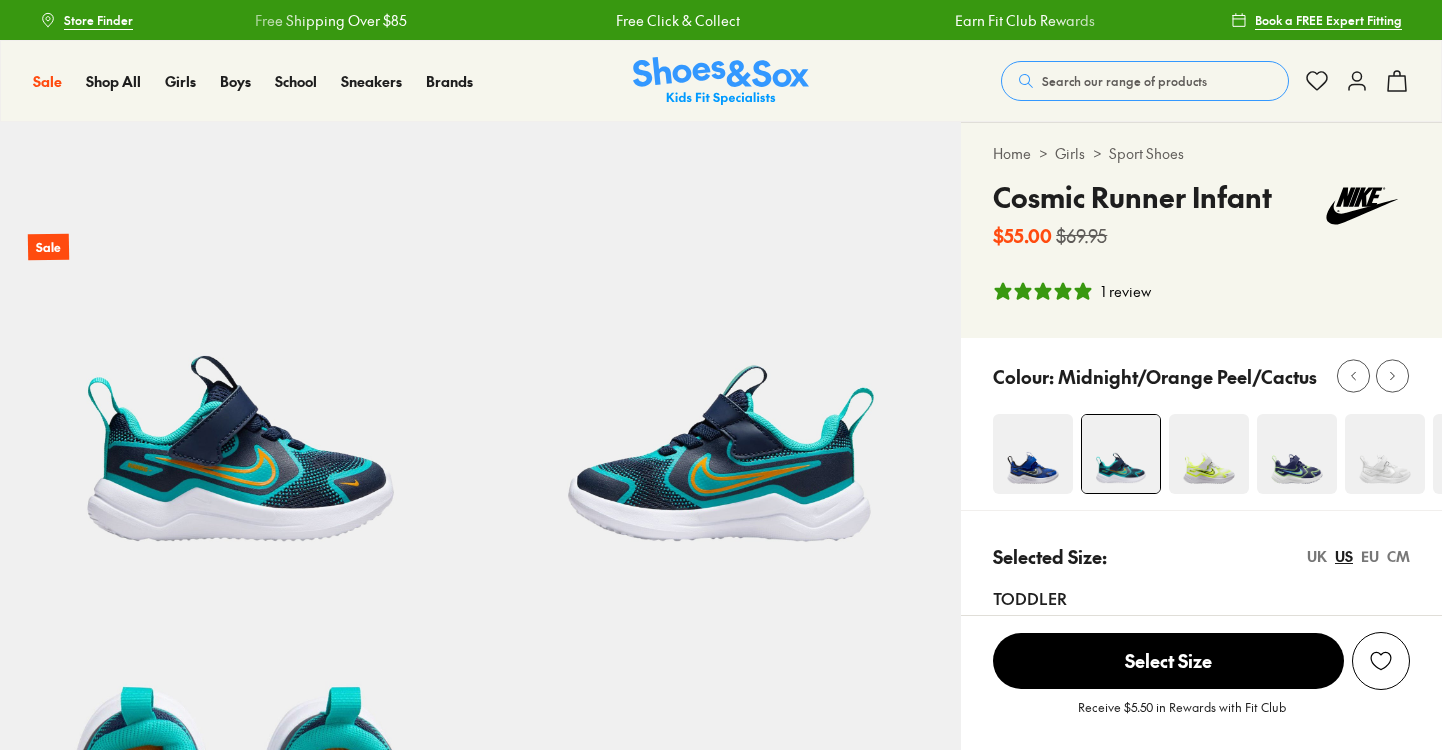 select on "*" 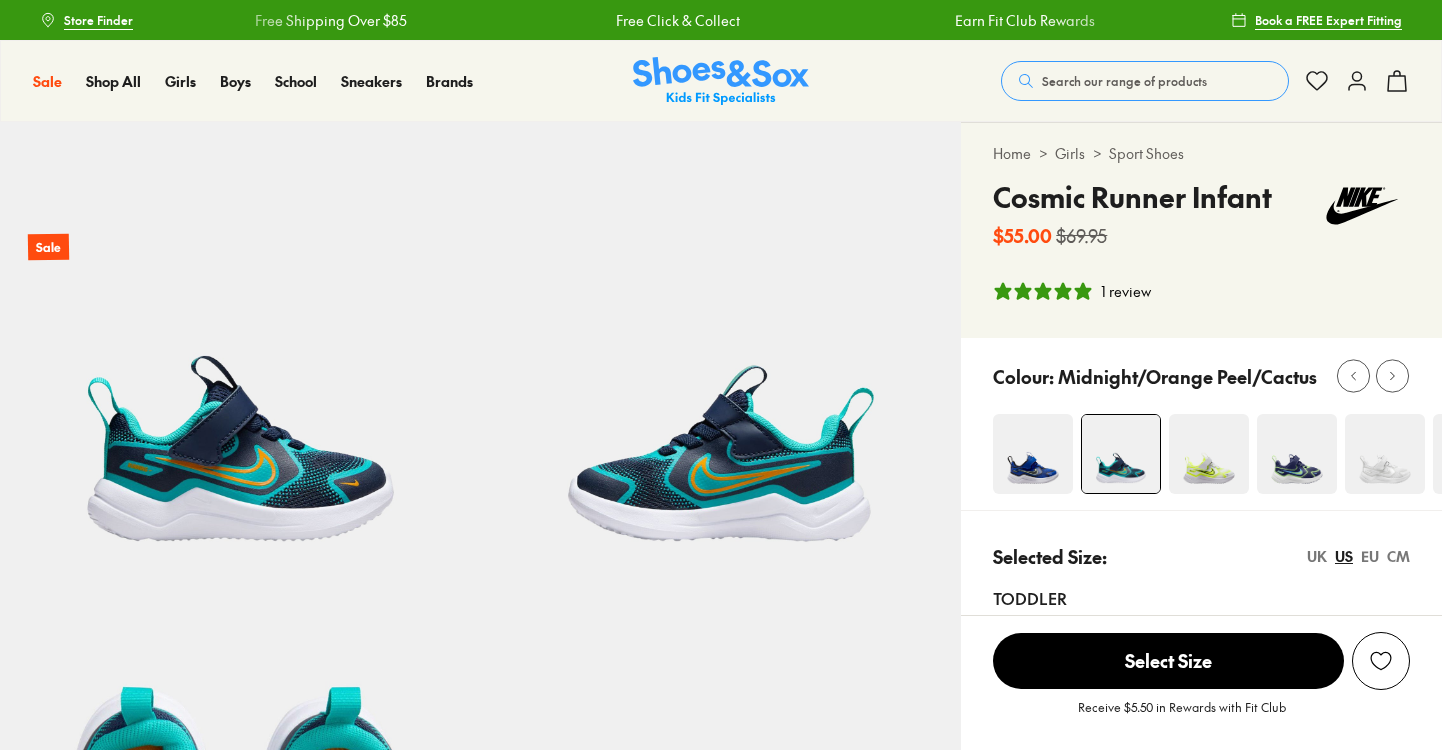 scroll, scrollTop: 0, scrollLeft: 0, axis: both 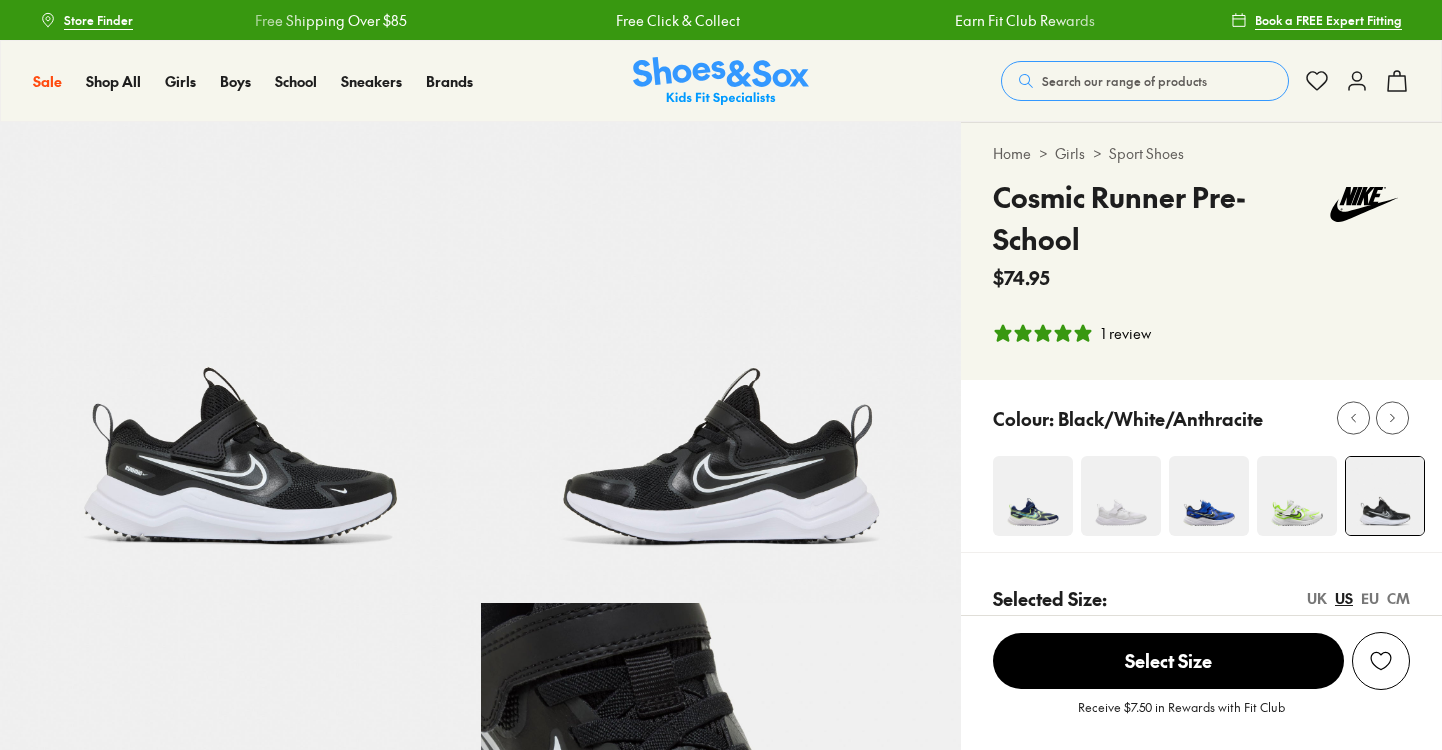 select on "*" 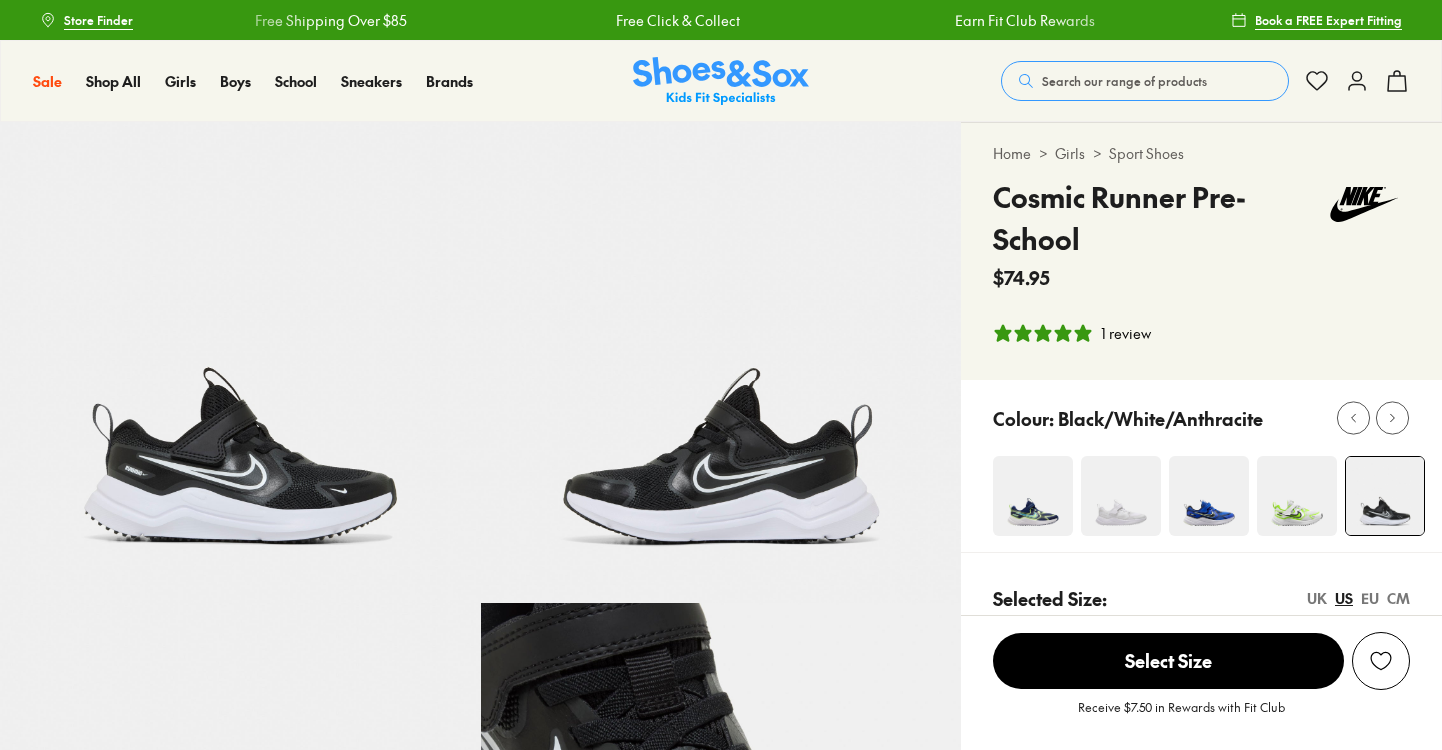 scroll, scrollTop: 0, scrollLeft: 0, axis: both 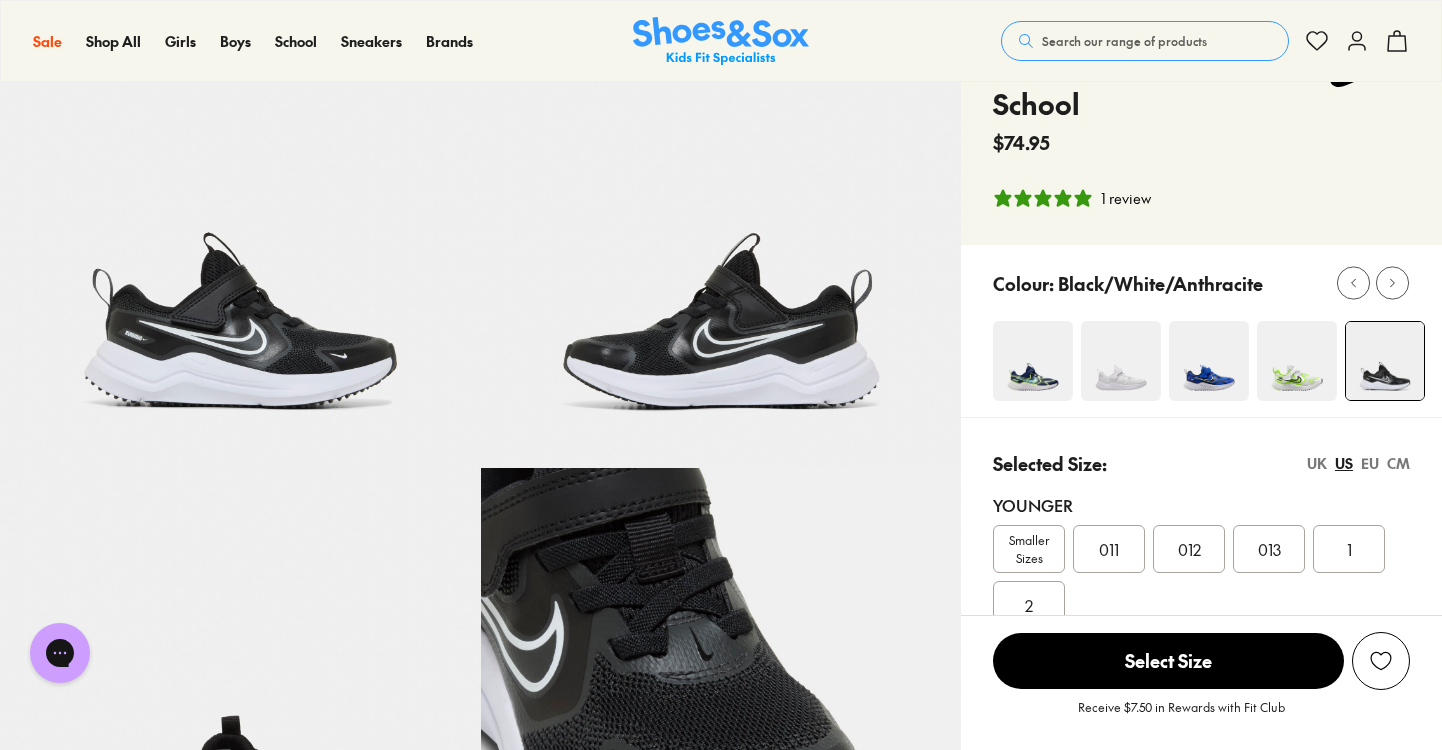 click at bounding box center [1033, 361] 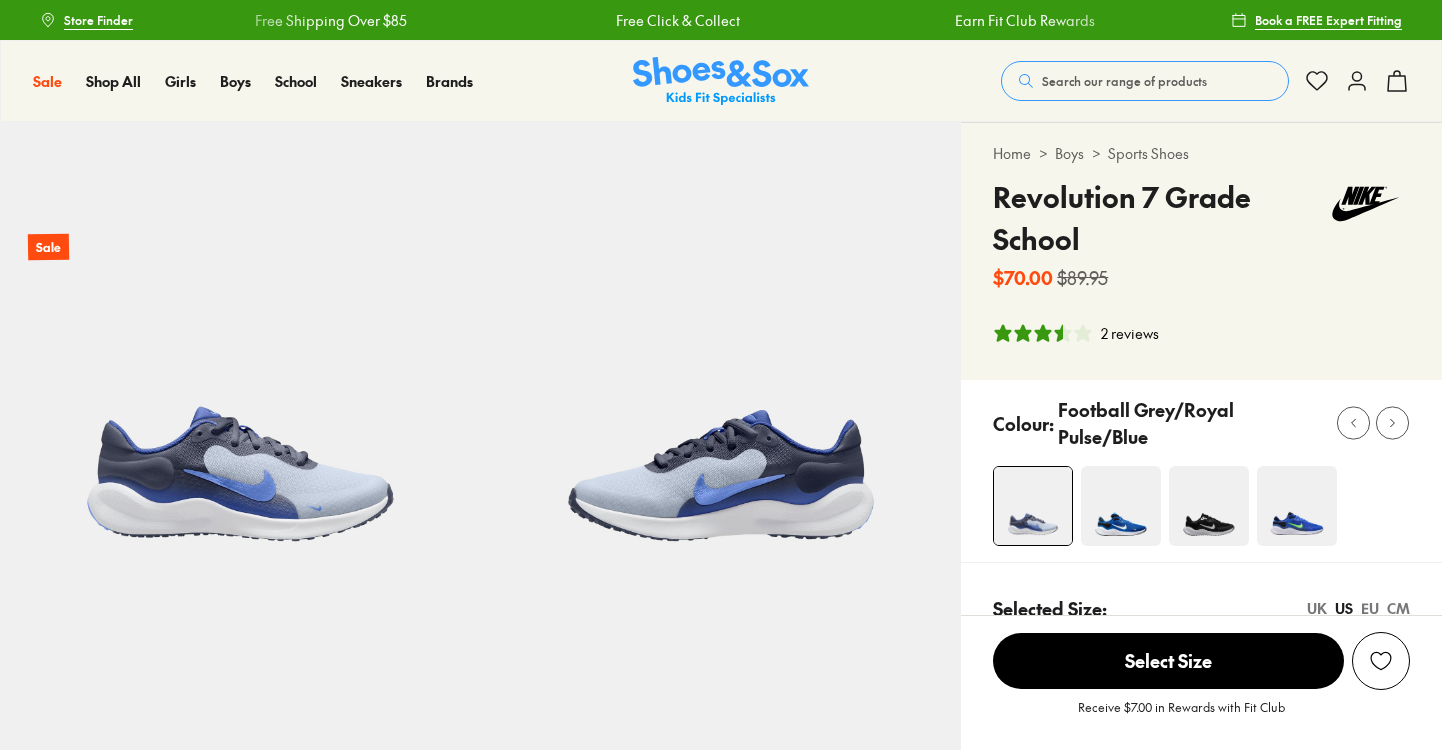 select on "*" 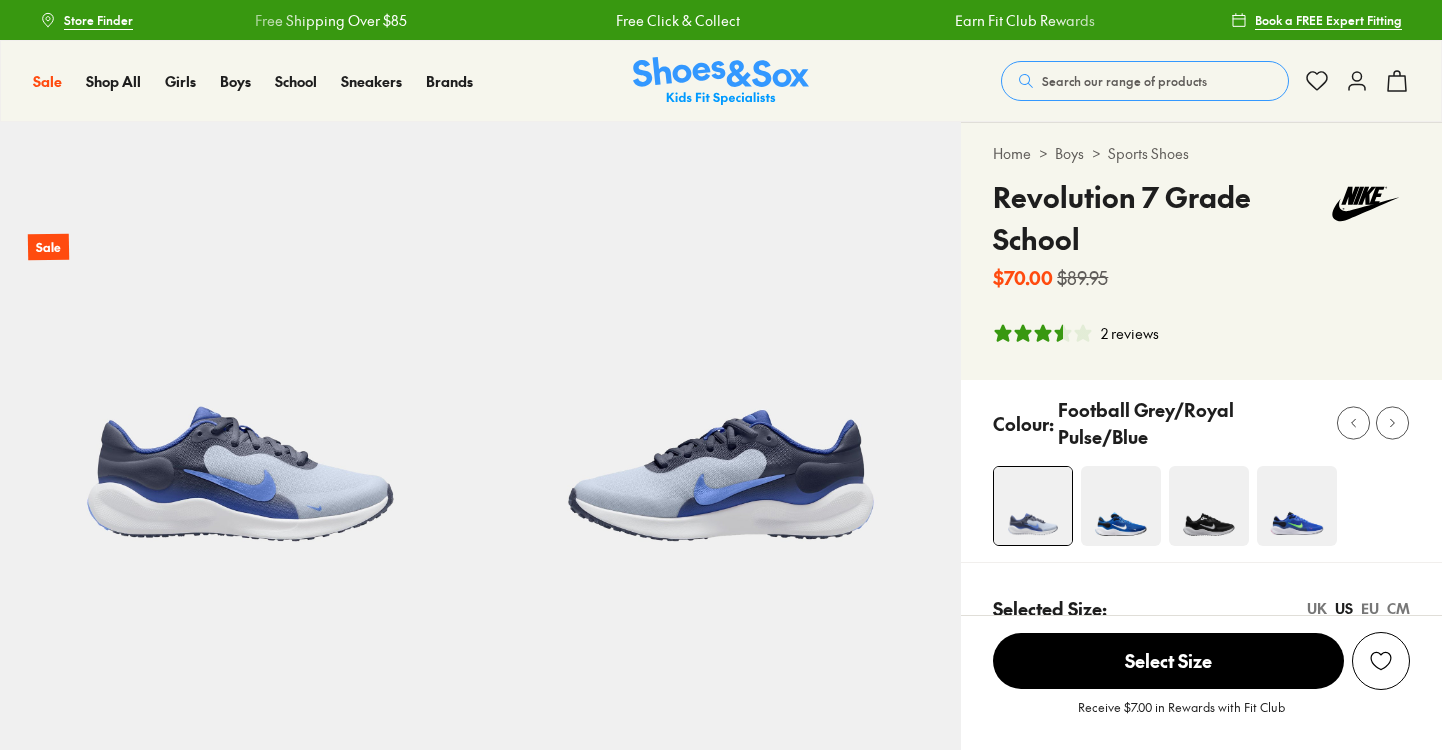 scroll, scrollTop: 0, scrollLeft: 0, axis: both 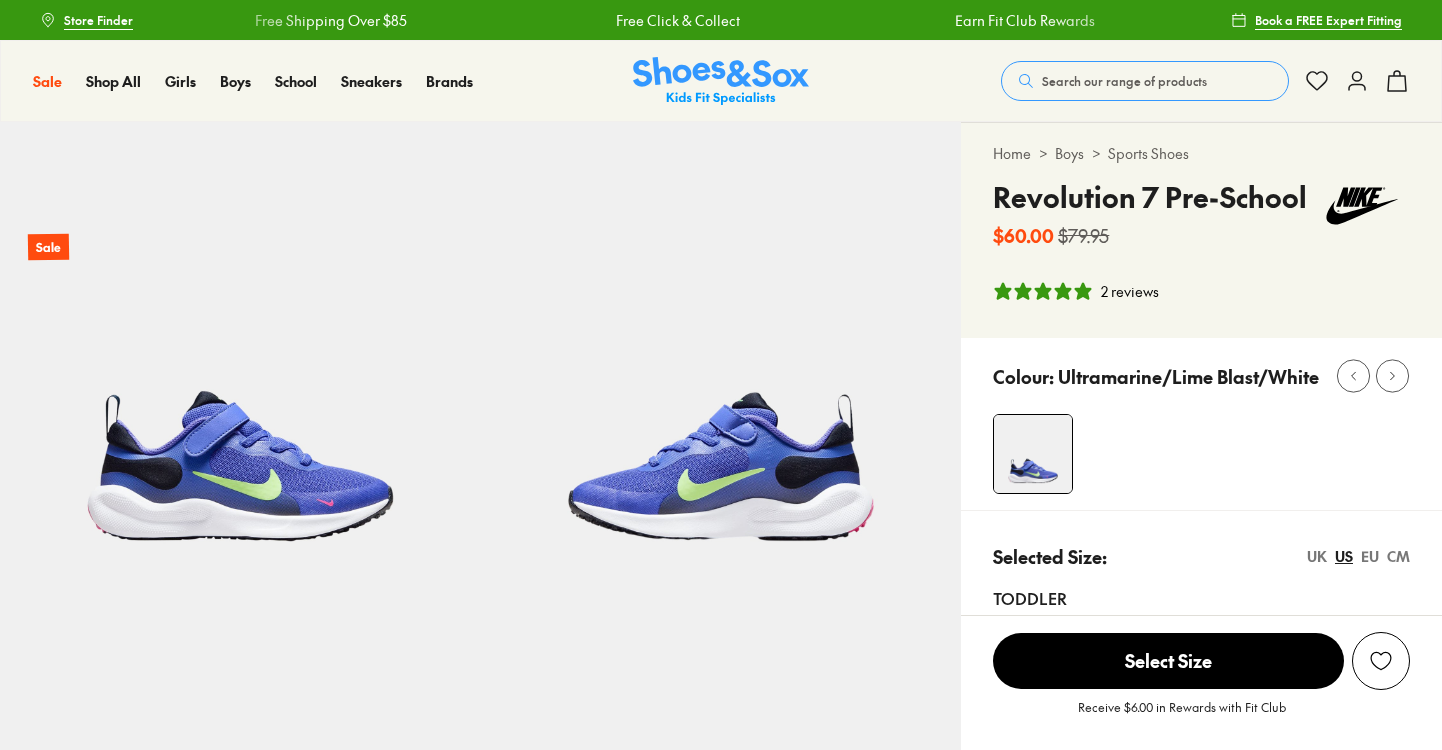 select on "*" 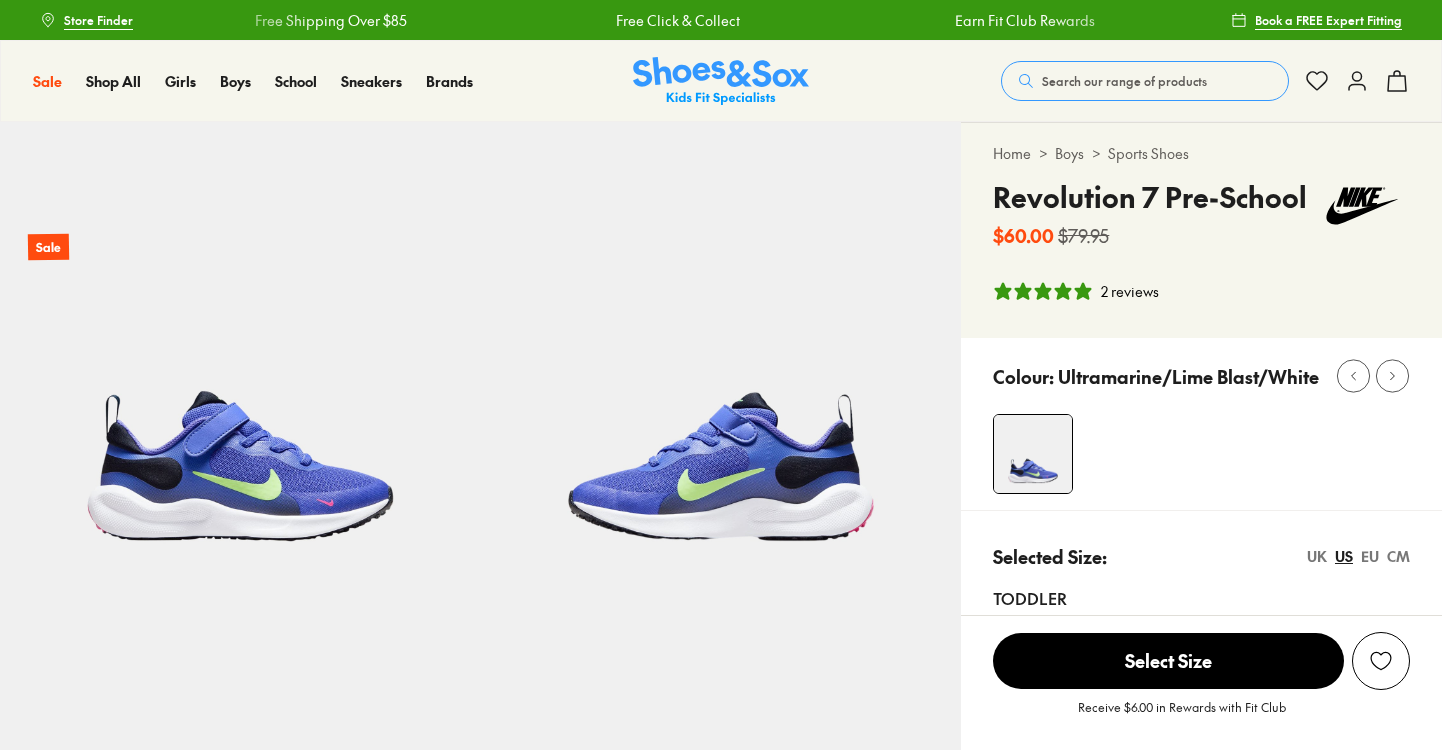 scroll, scrollTop: 0, scrollLeft: 0, axis: both 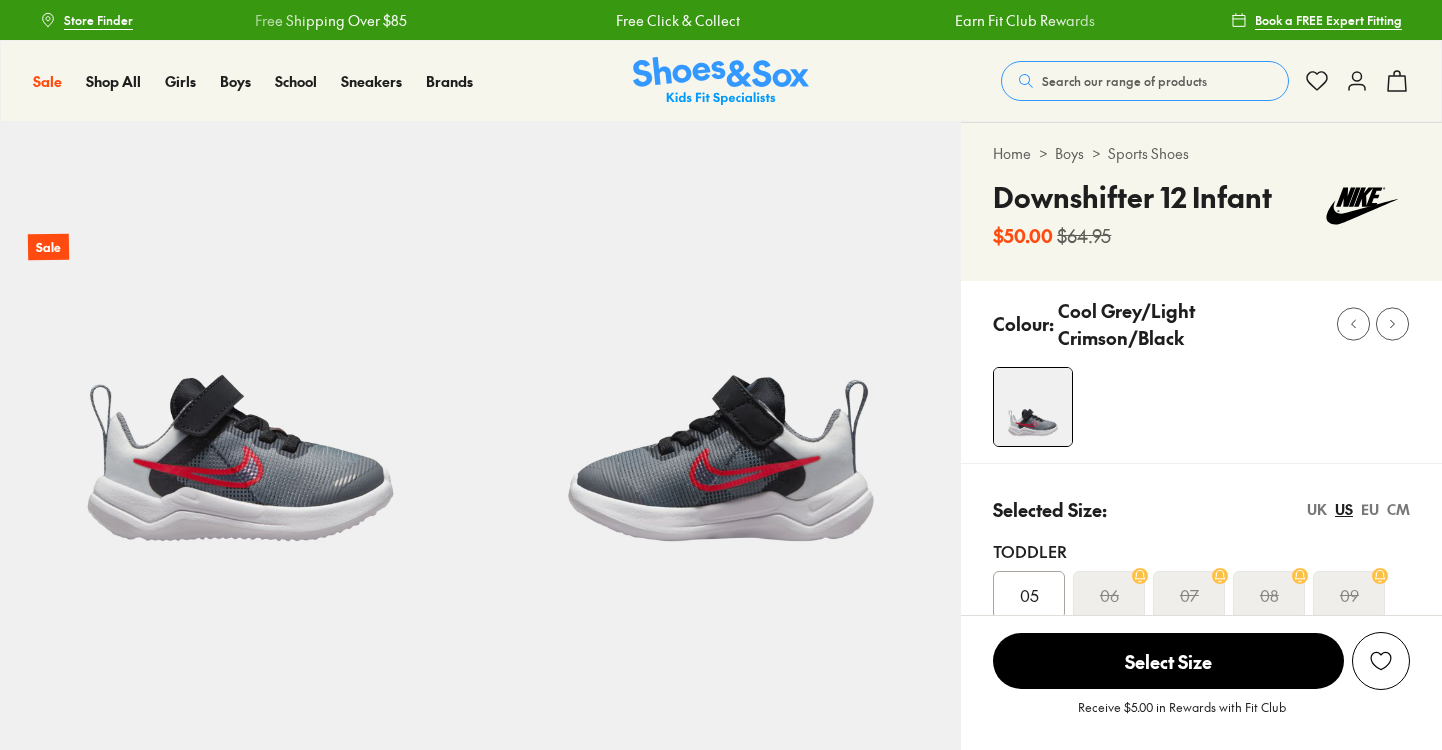 select on "*" 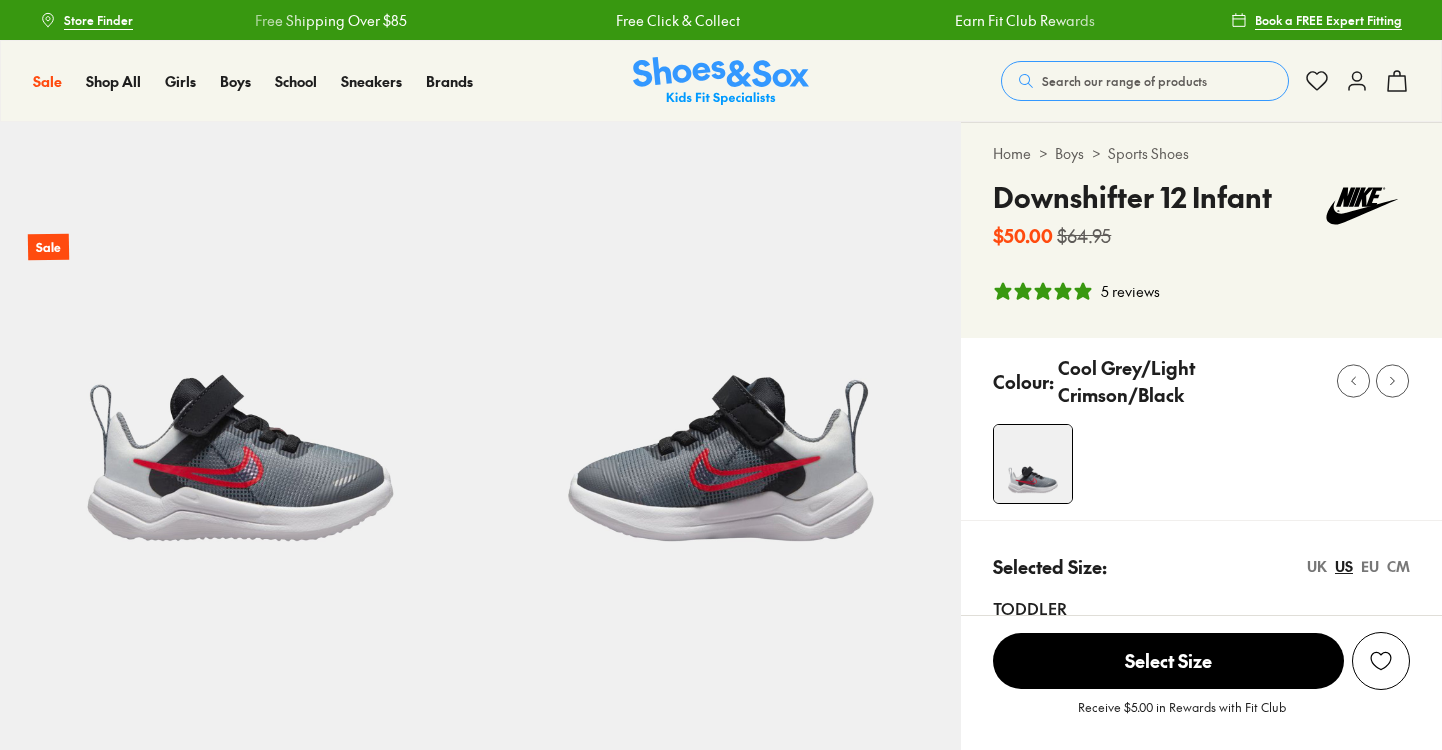 scroll, scrollTop: 0, scrollLeft: 0, axis: both 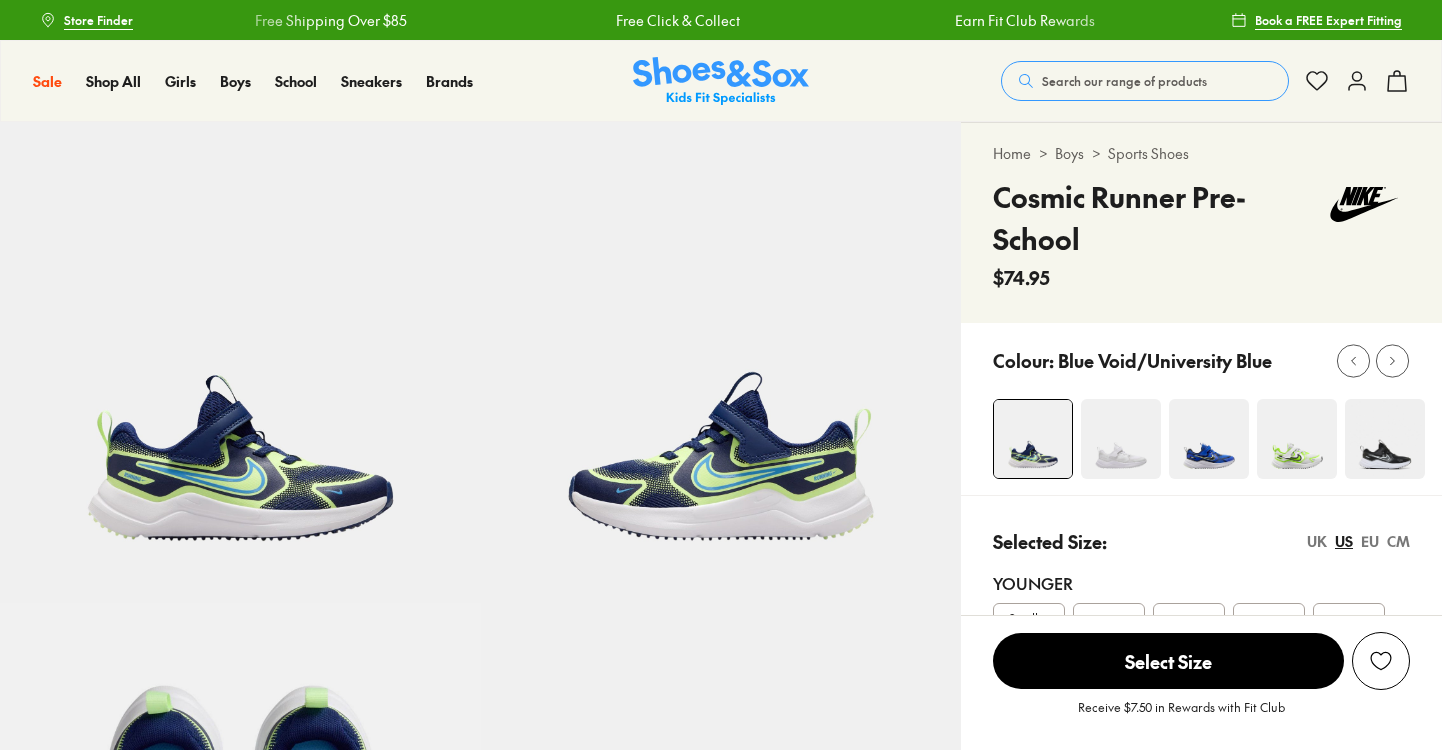 select on "*" 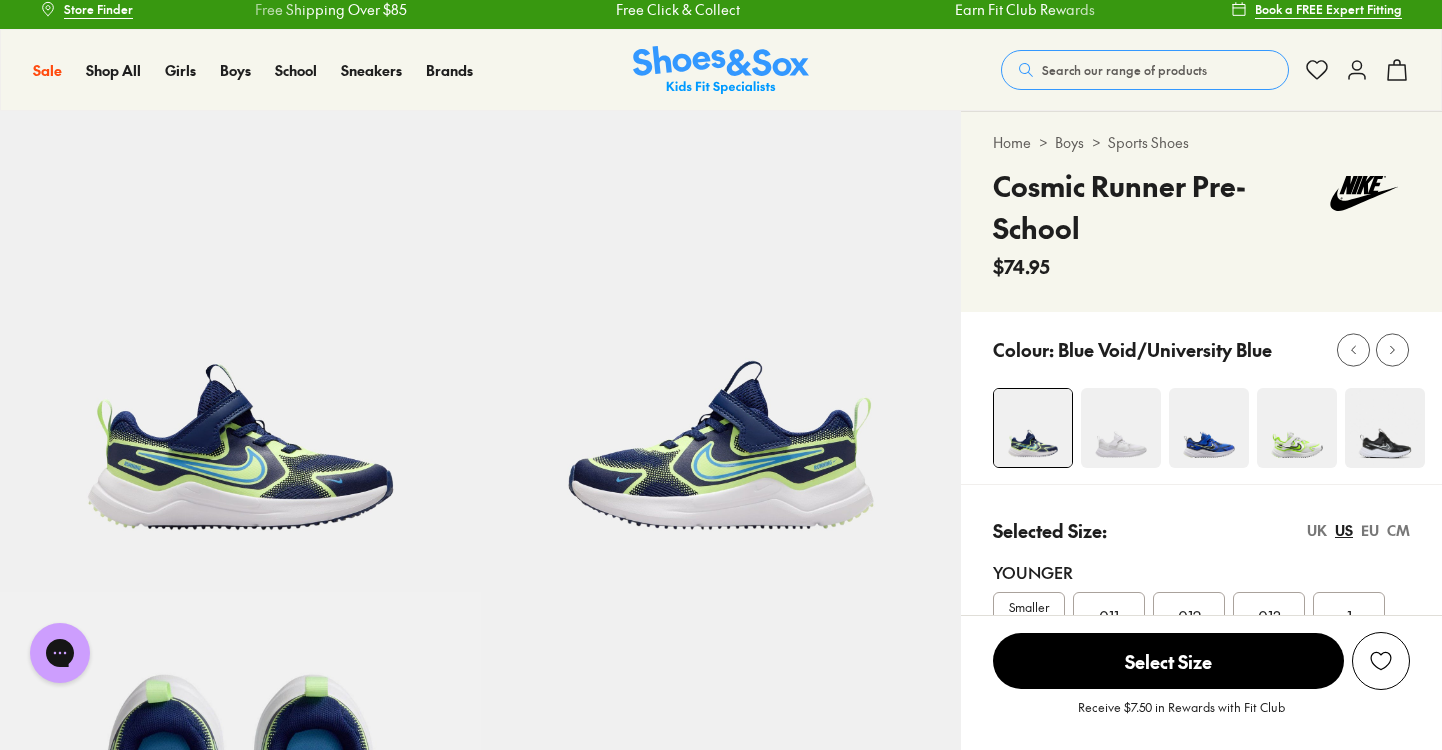 scroll, scrollTop: 0, scrollLeft: 0, axis: both 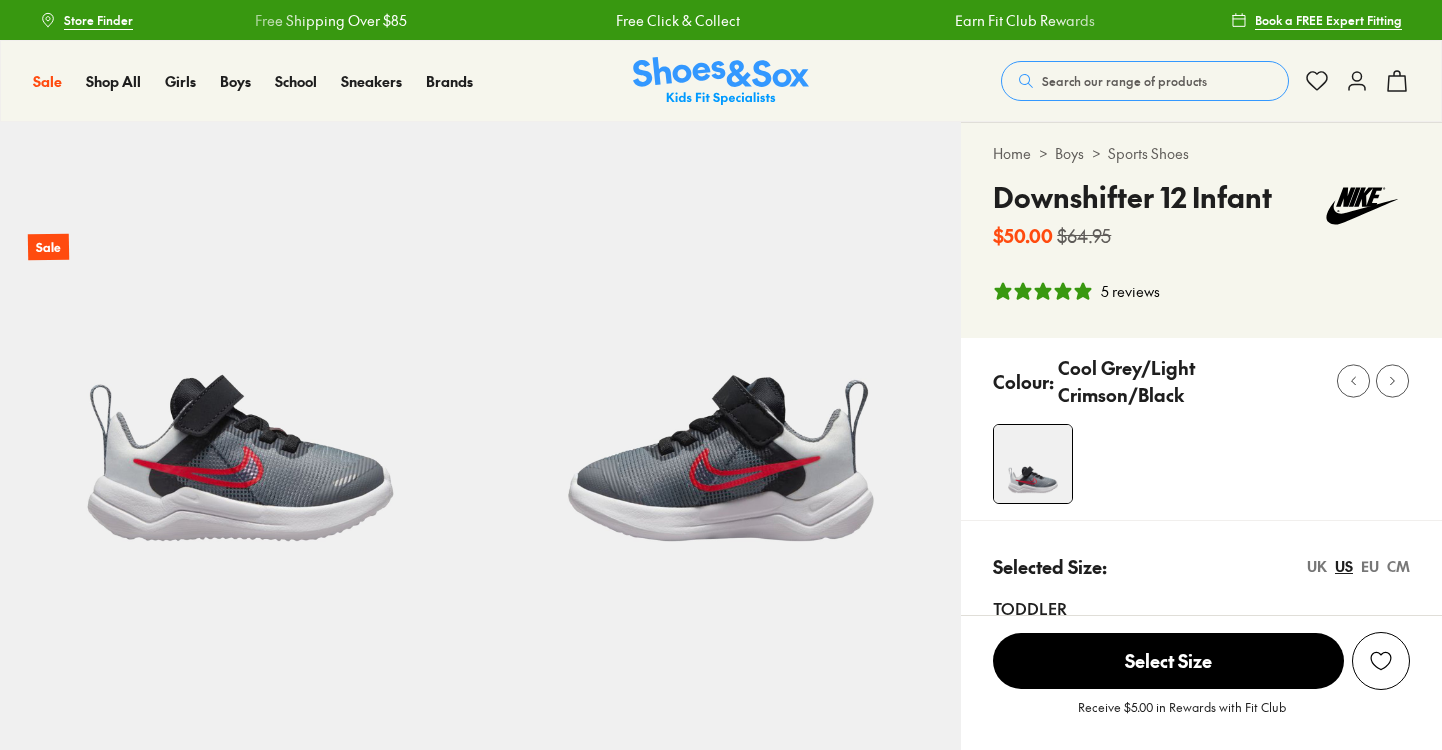 select on "*" 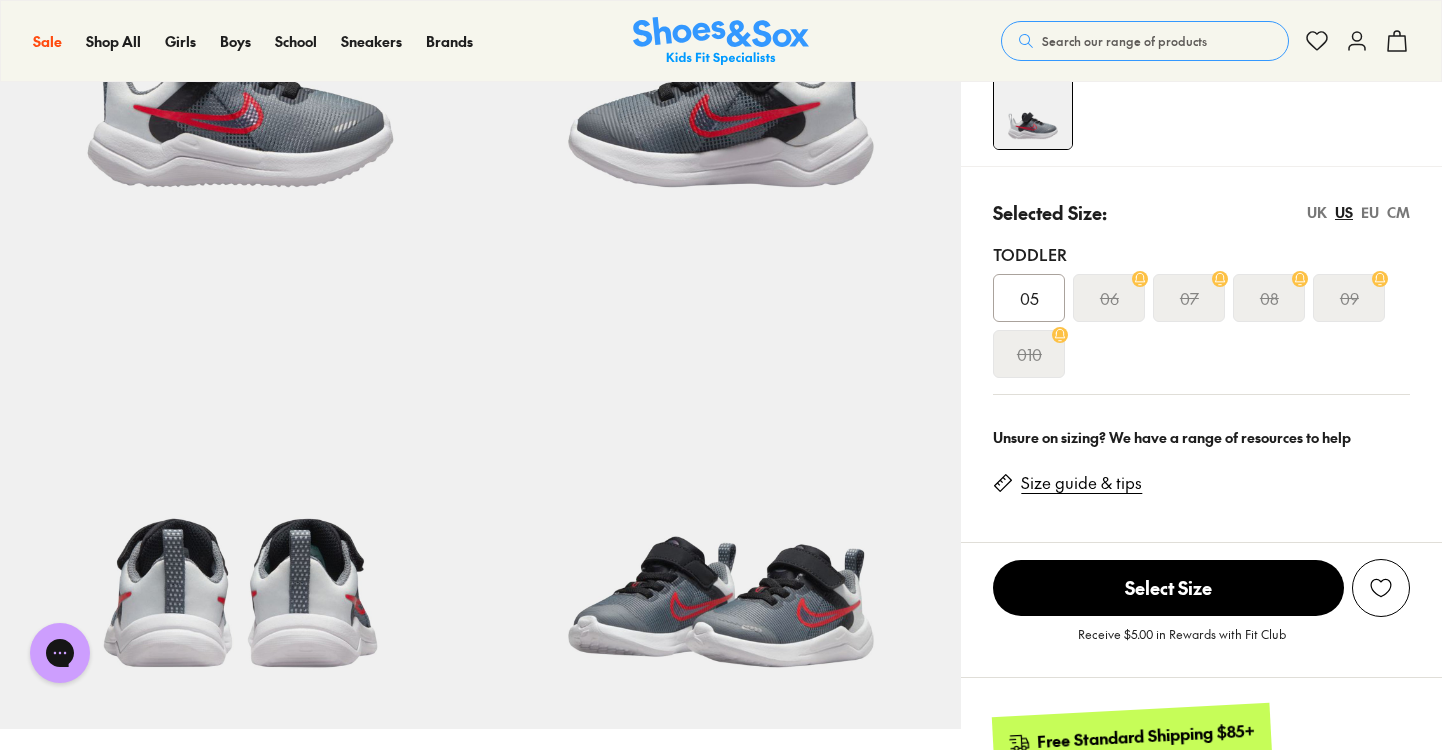 scroll, scrollTop: 364, scrollLeft: 0, axis: vertical 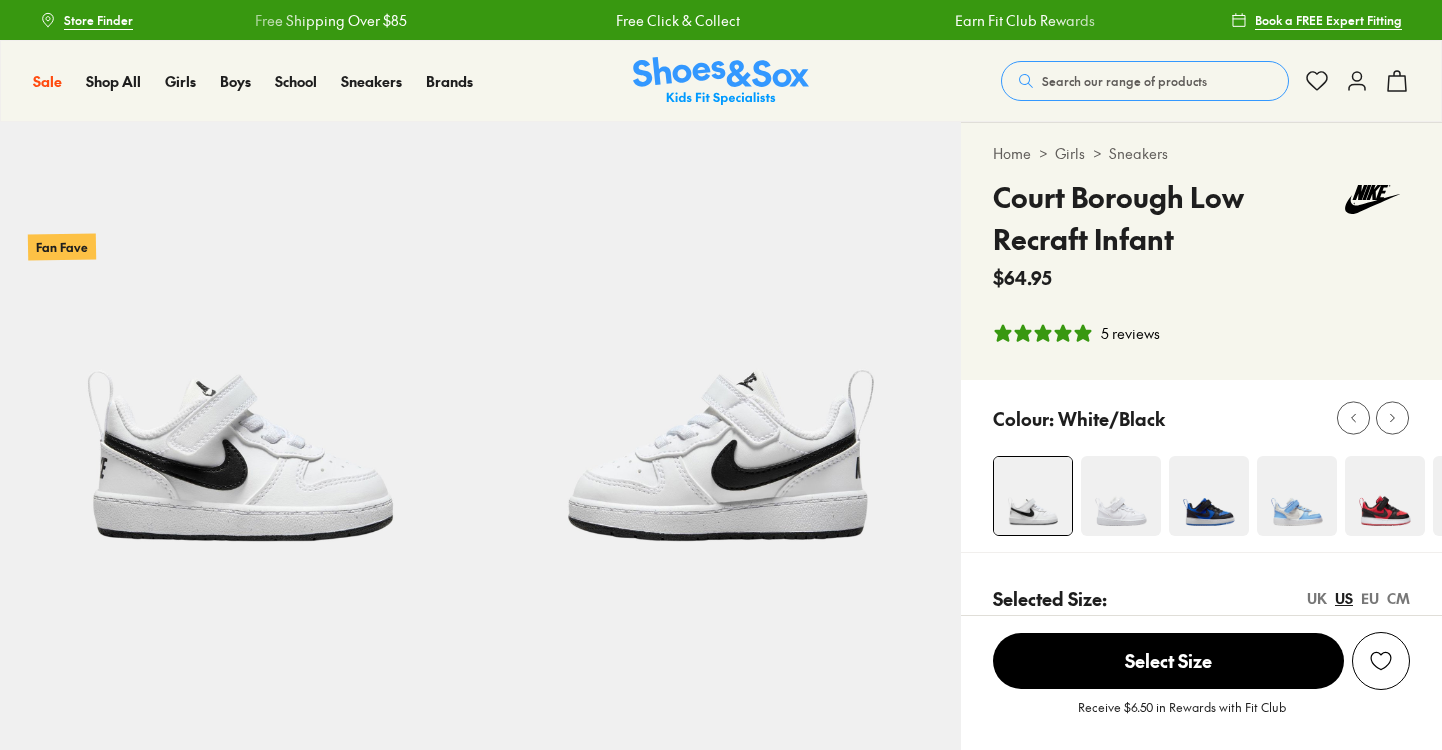 select on "*" 